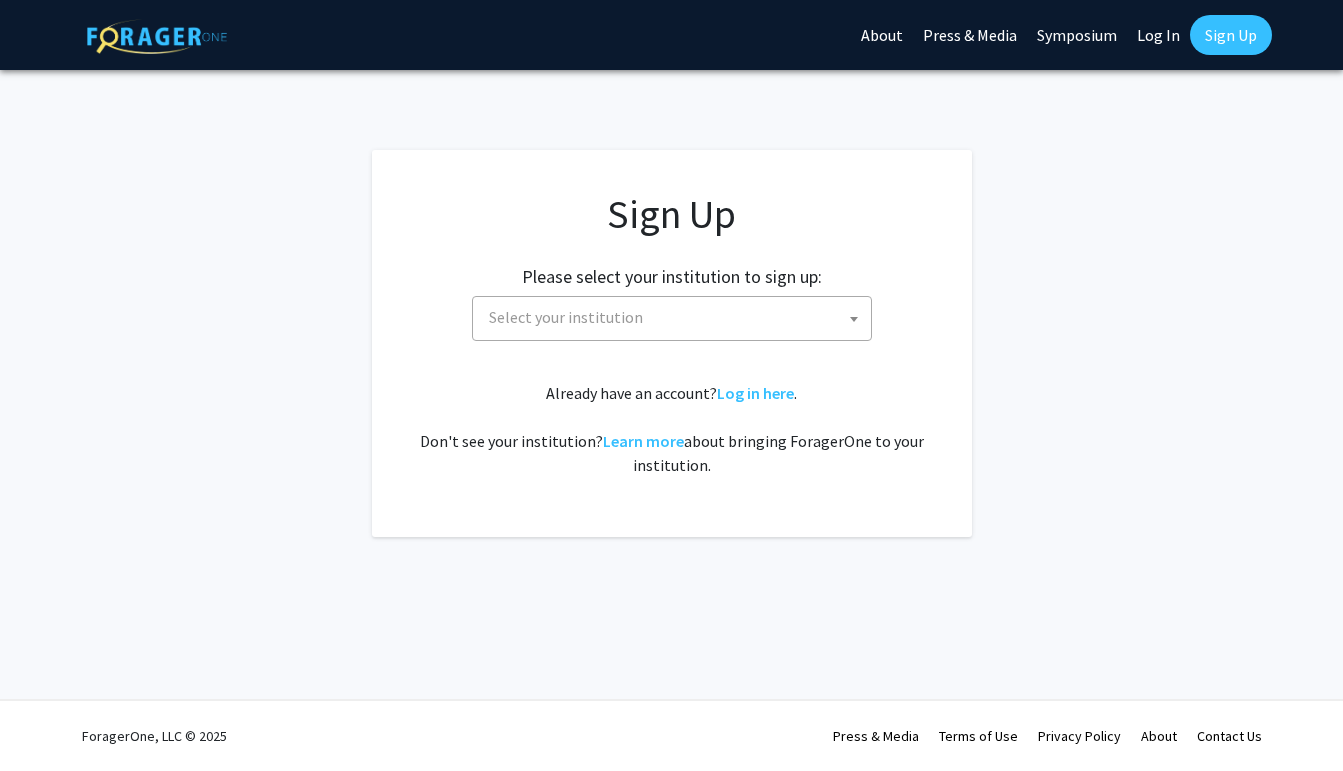 scroll, scrollTop: 0, scrollLeft: 0, axis: both 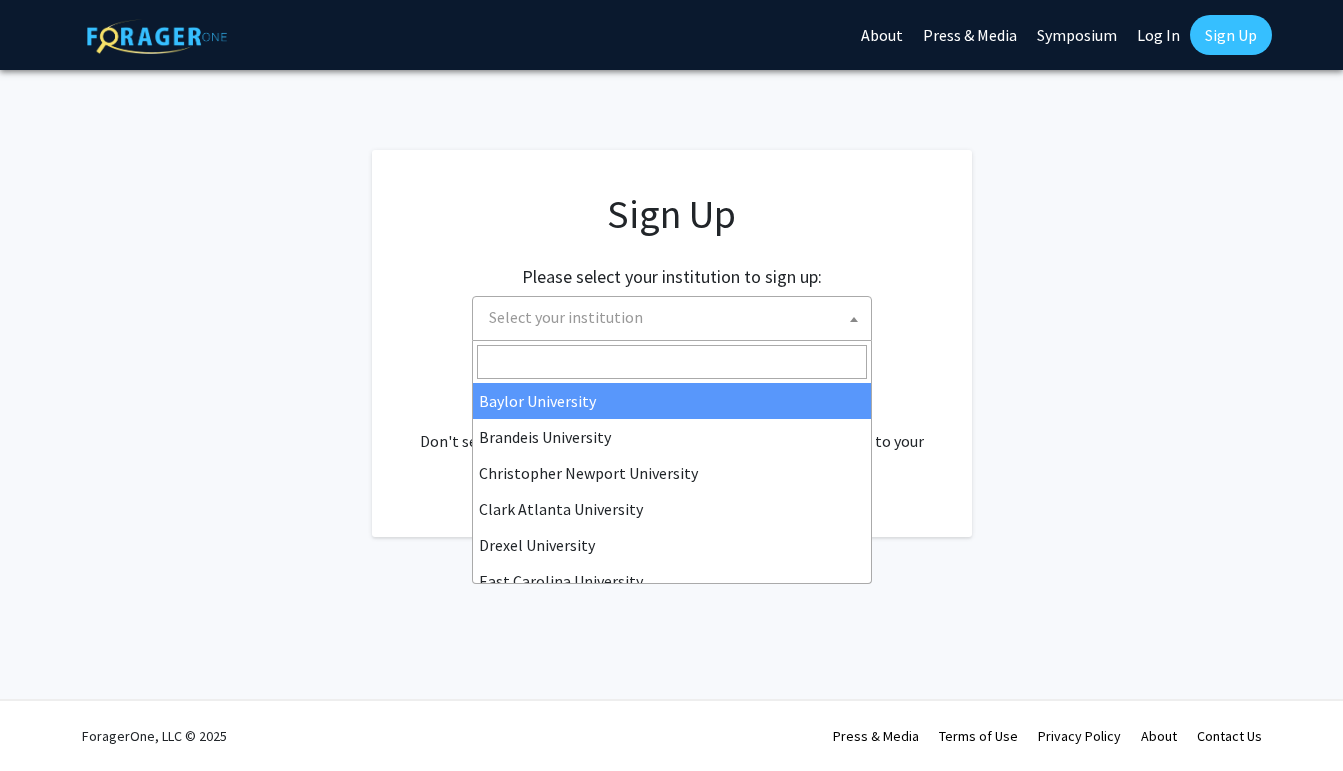 click on "Select your institution" at bounding box center [566, 317] 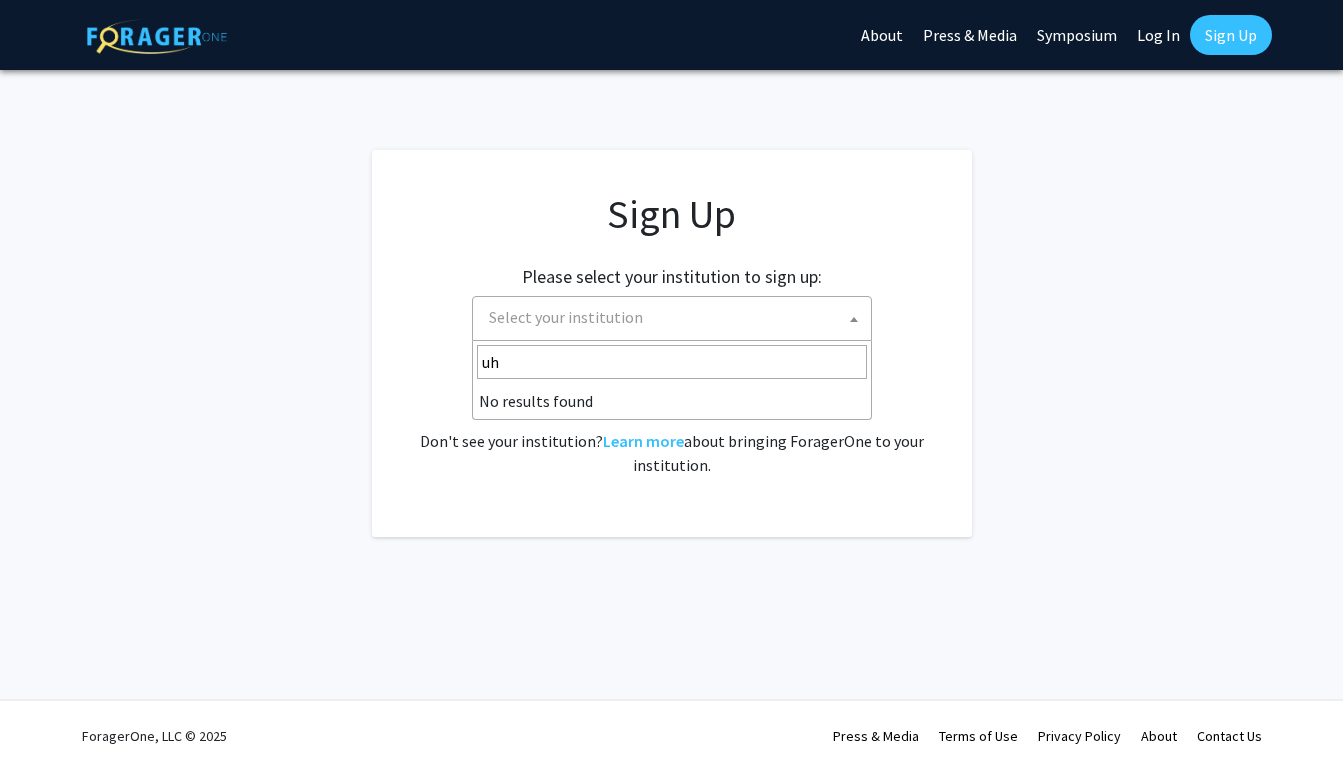 type on "u" 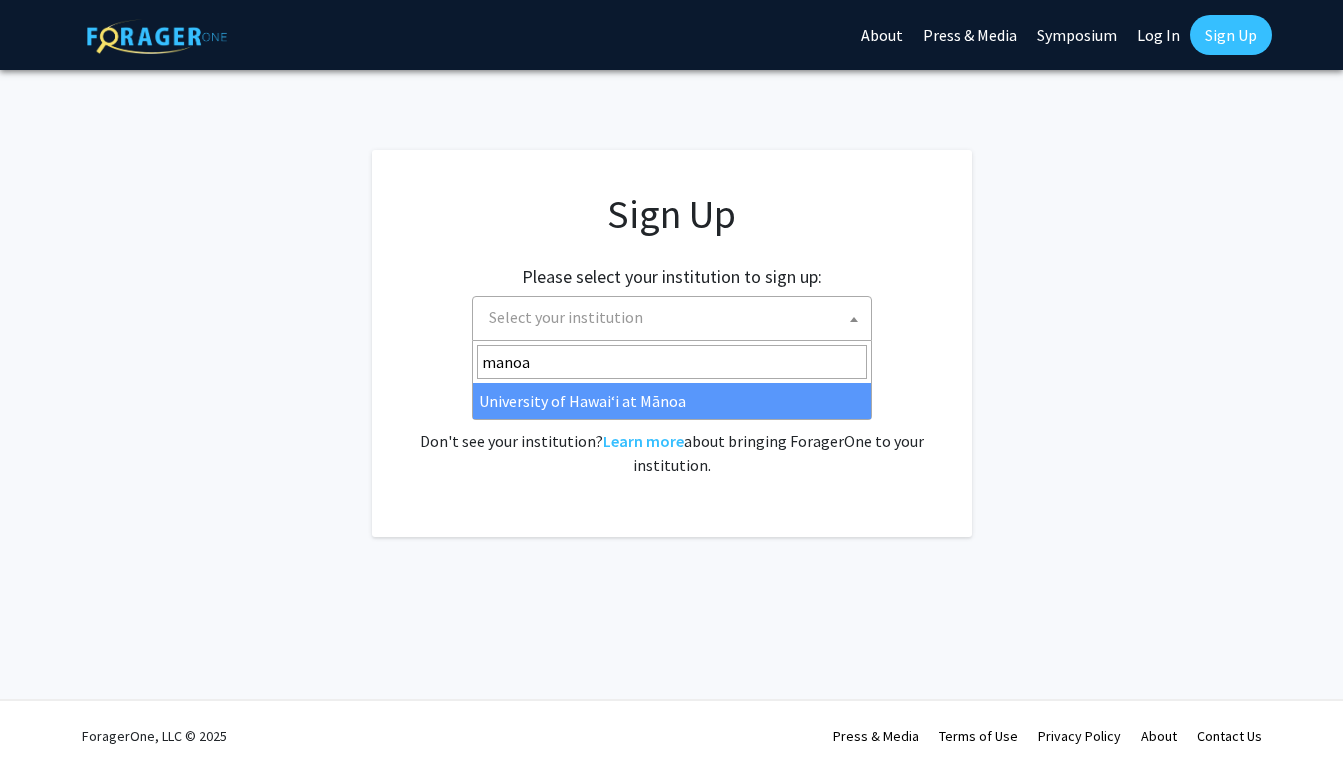 type on "manoa" 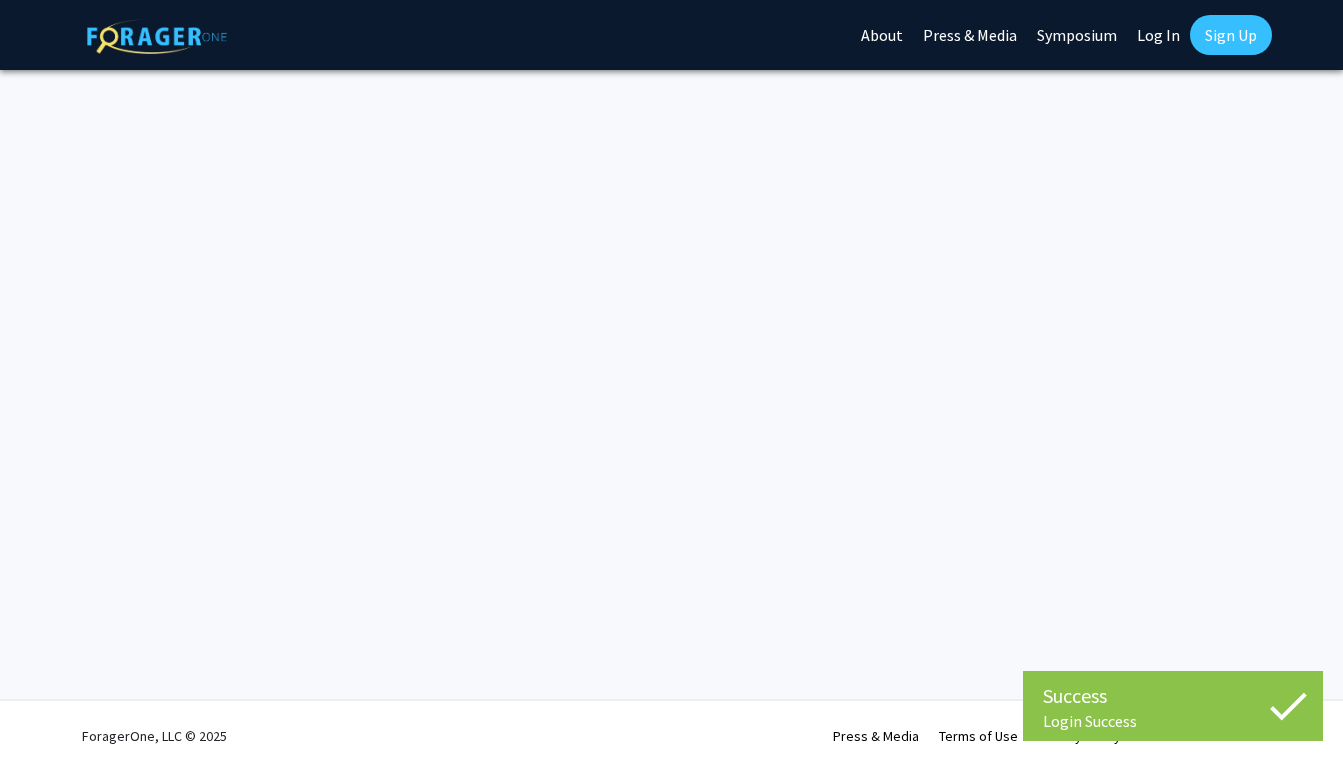 scroll, scrollTop: 0, scrollLeft: 0, axis: both 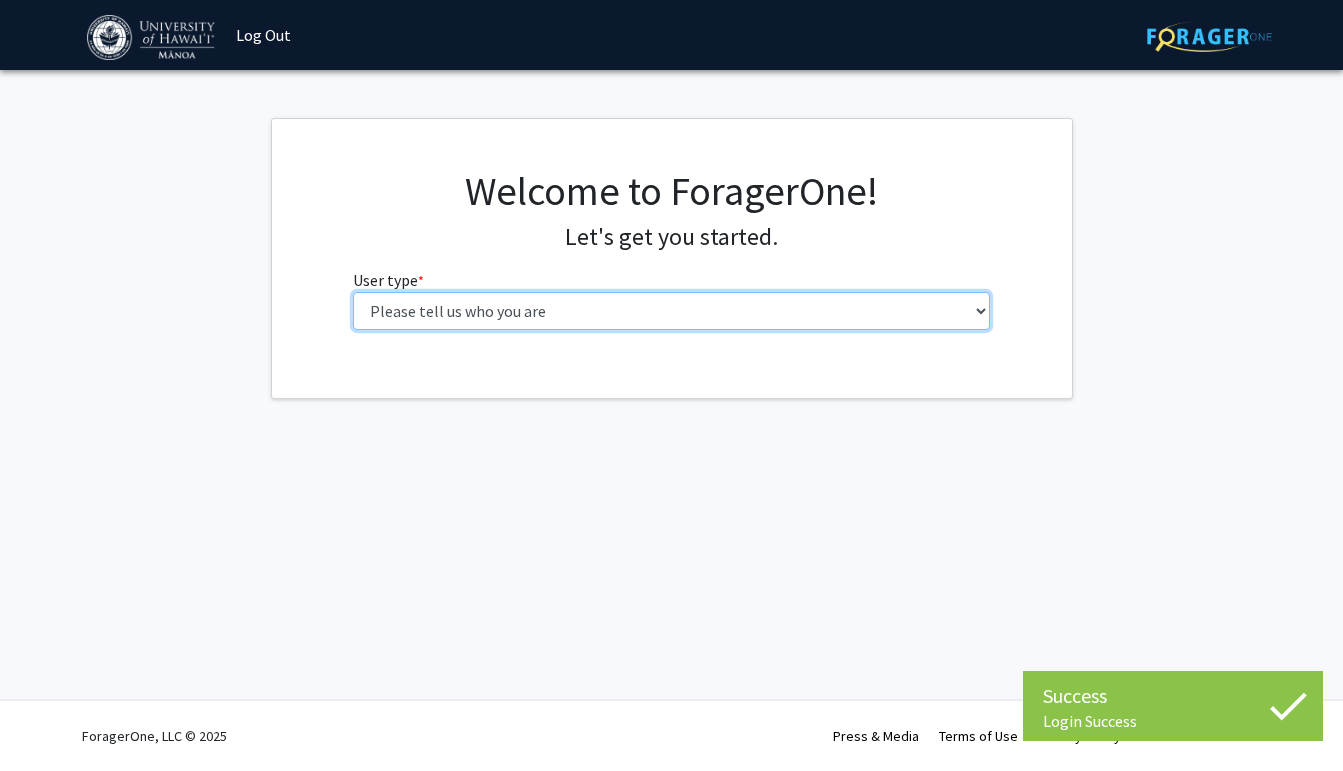click on "Please tell us who you are  Undergraduate Student   Master's Student   Doctoral Candidate (PhD, MD, DMD, PharmD, etc.)   Postdoctoral Researcher / Research Staff / Medical Resident / Medical Fellow   Faculty   Administrative Staff" at bounding box center [671, 311] 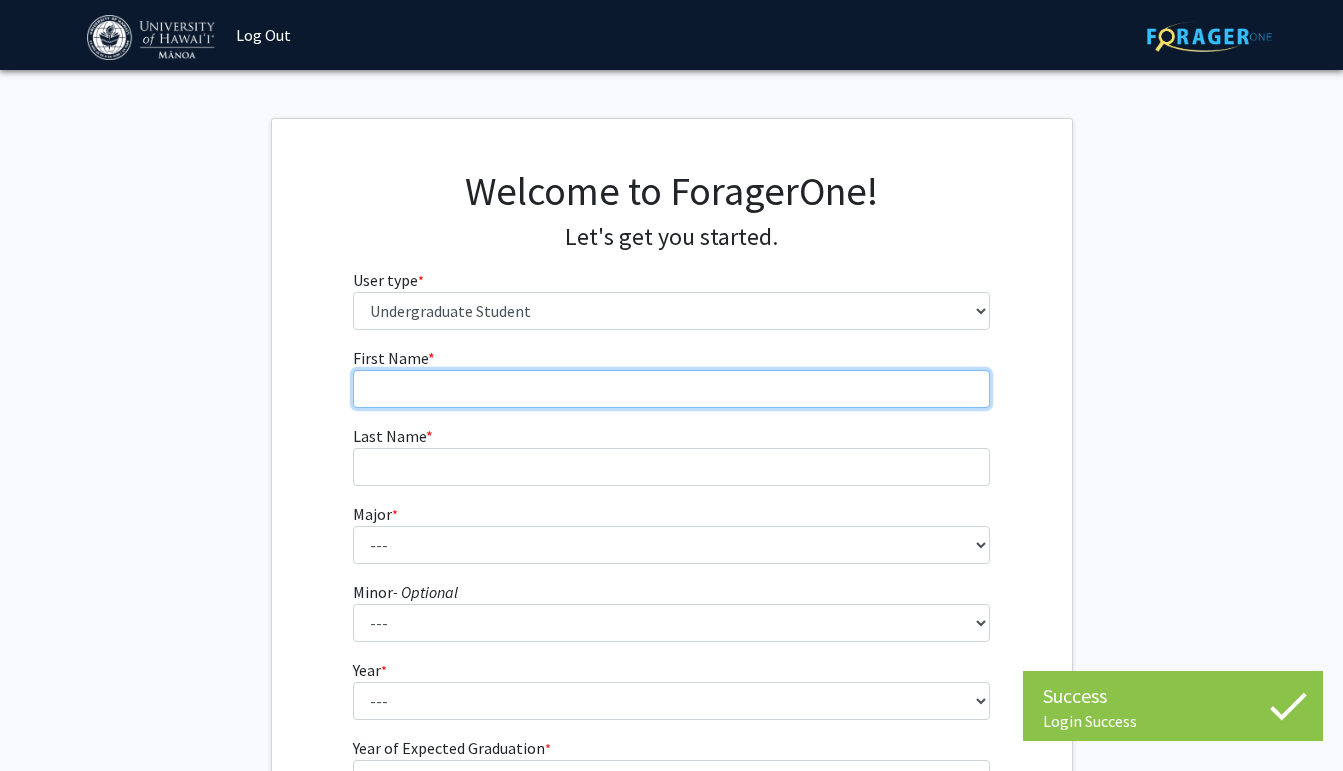 click on "First Name * required" at bounding box center [671, 389] 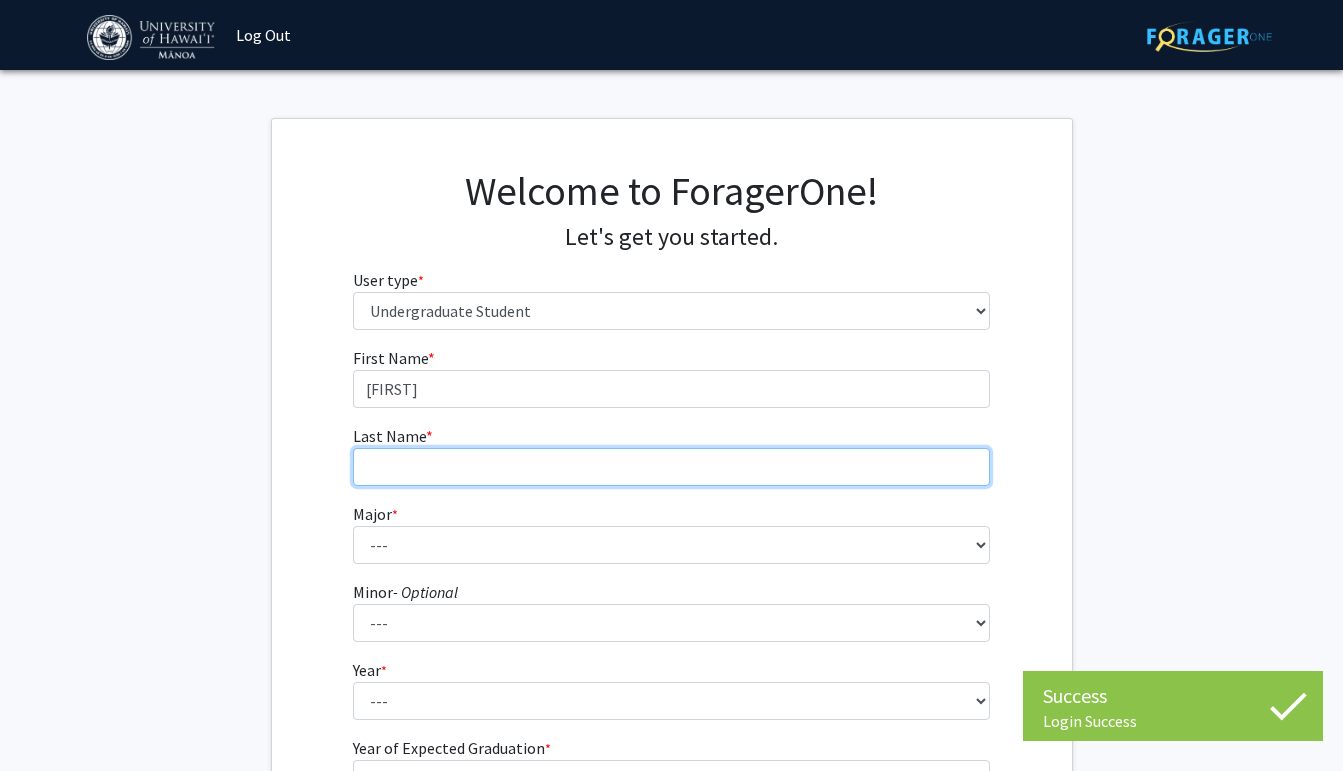 type on "[LAST]" 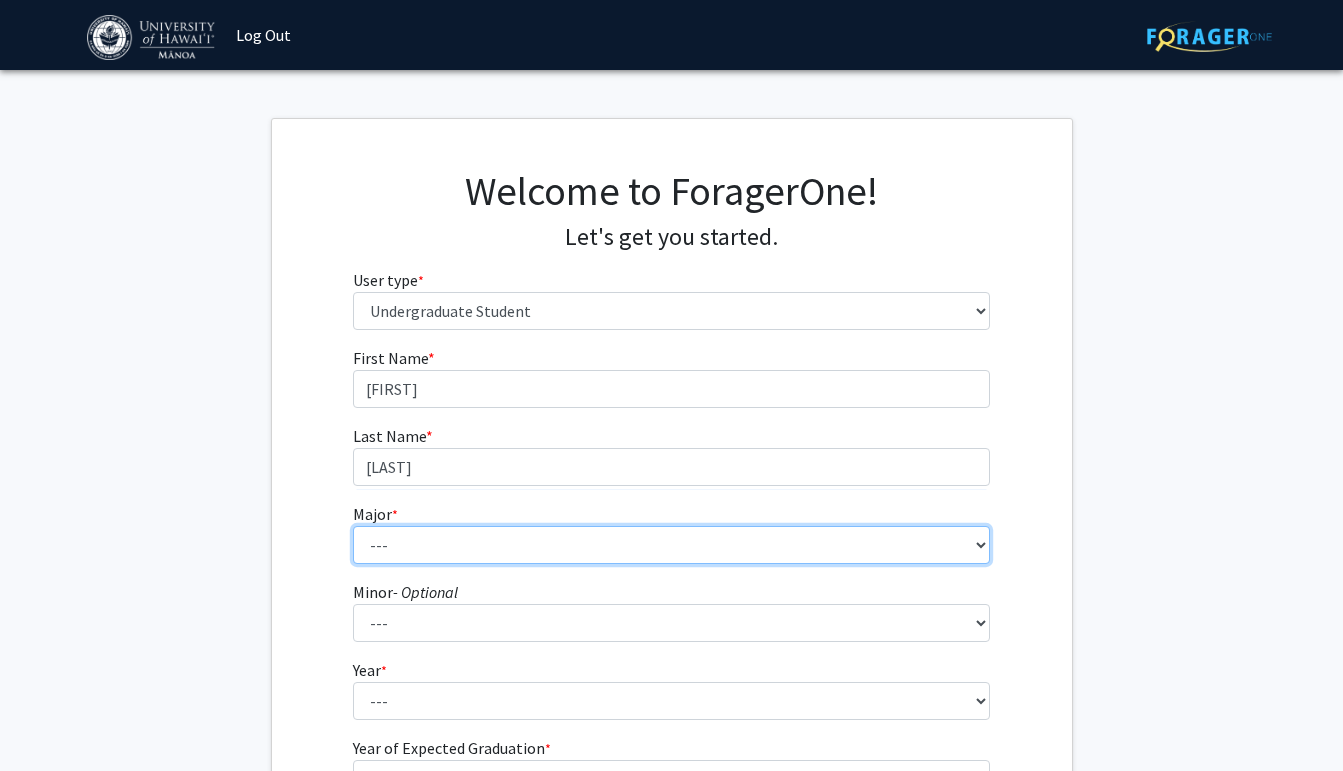 click on "---  Accounting   American Studies   Animal Sciences   Anthropology   Art   Art History   Asian Studies   Astronomy   Astrophysics   Atmospheric Sciences   Biochemistry   Biological Engineering   Biology   Botany   Chemistry   Chinese   Civil Engineering   Classics   Communication   Communicology   Computer Engineering   Computer Science   Construction Engineering   Creative Media   Dance   Dental Hygiene   Dietetics   Earth Sciences   Economics   Electrical Engineering   Elementary Education   Engineering Science   English   Entrepreneurship   Environmental Design   Environmental Earth Science   Environmental Studies   Ethnic Studies   Fashion Design & Merchandising   Finance   Food Science & Human Nutrition   French   General Business   Geography and Environment   German   Global Environmental Science   Hawaiian   Hawaiian Studies   Hindi   History   Human Development and Family Studies   Human Resource Management   Indo-Pacific Languages   Indonesian   Information & Computer Sciences   Japanese   Korean" at bounding box center [671, 545] 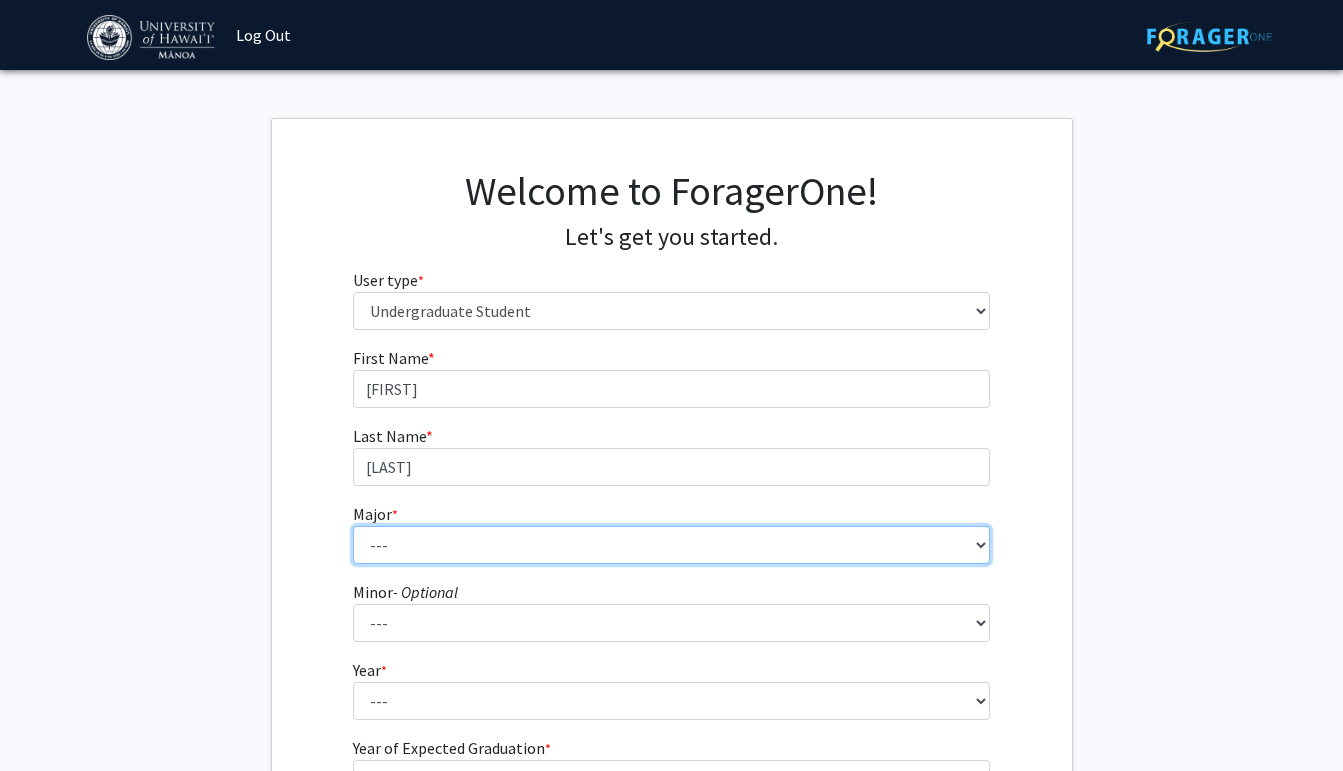 select on "13: 1395" 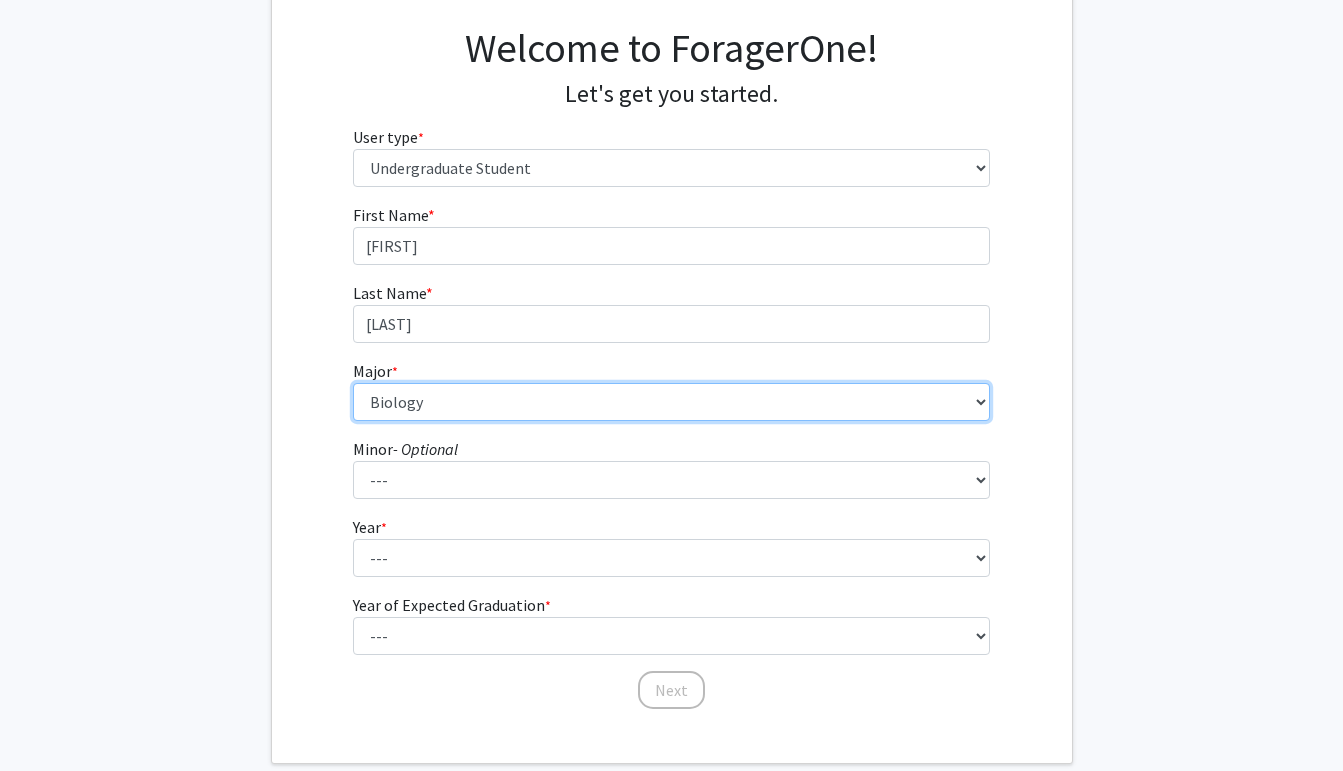 scroll, scrollTop: 206, scrollLeft: 0, axis: vertical 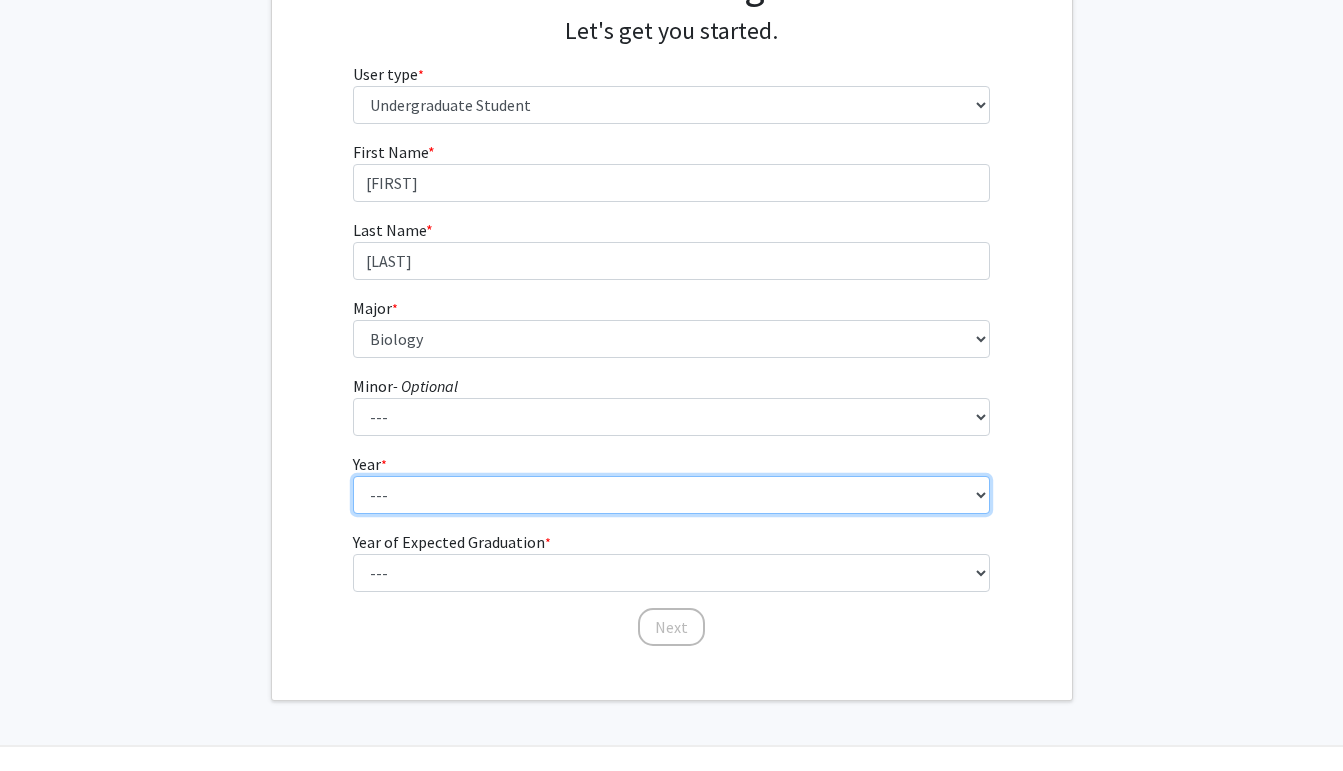click on "---  First-year   Sophomore   Junior   Senior   Postbaccalaureate Certificate" at bounding box center (671, 495) 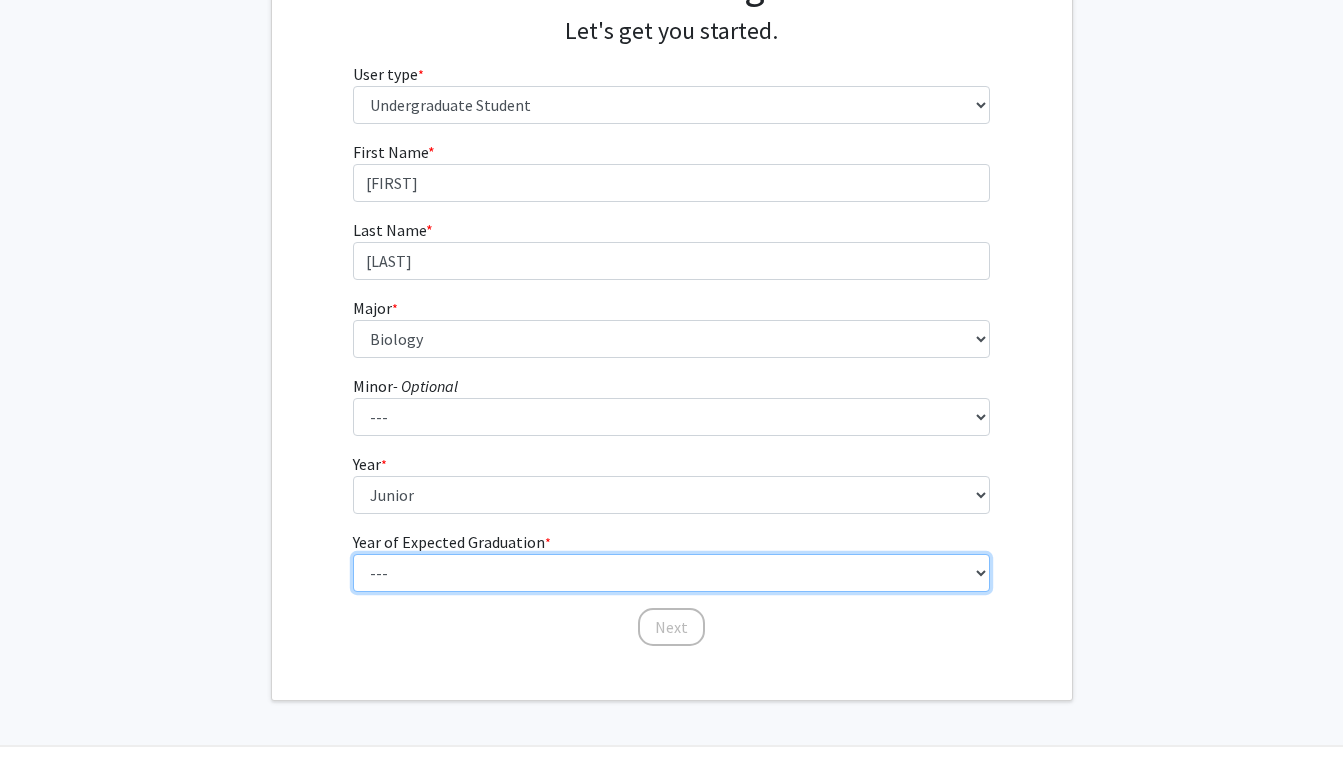 click on "---  2025   2026   2027   2028   2029   2030   2031   2032   2033   2034" at bounding box center (671, 573) 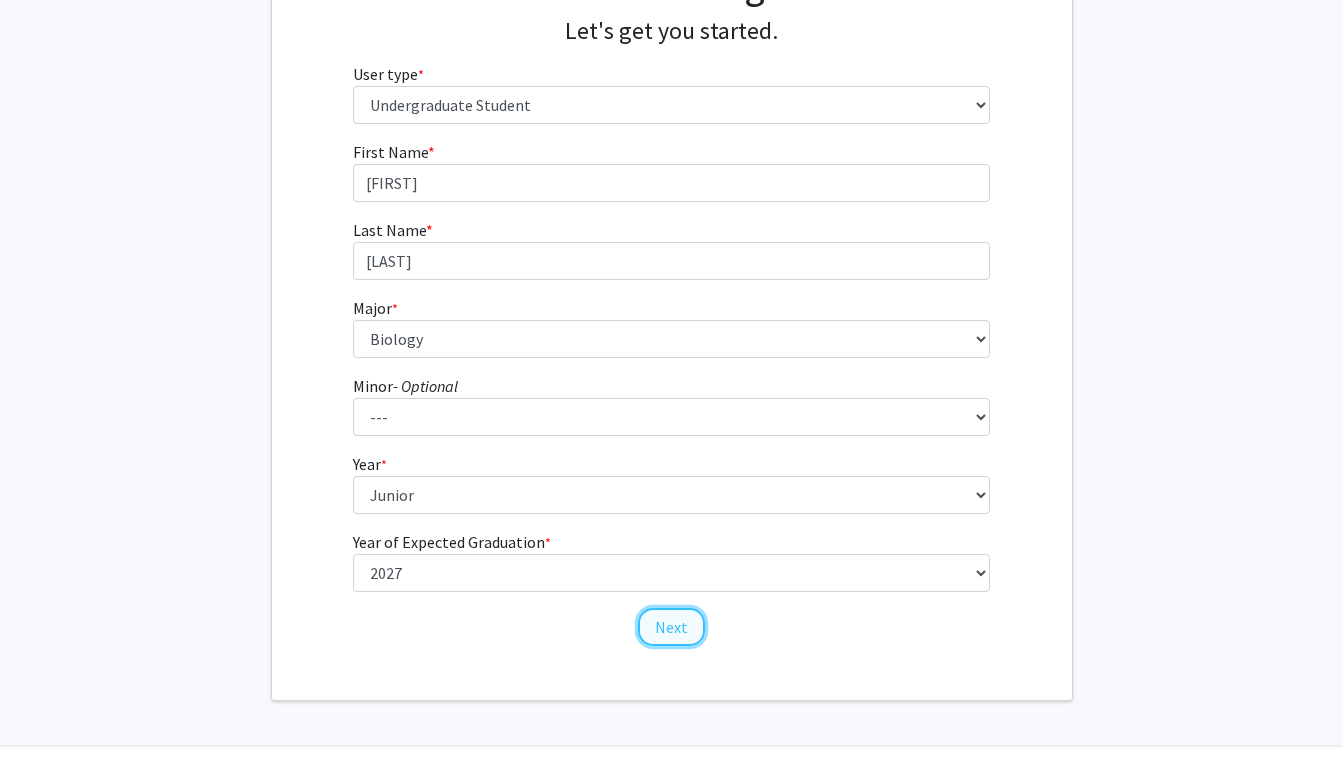 click on "Next" 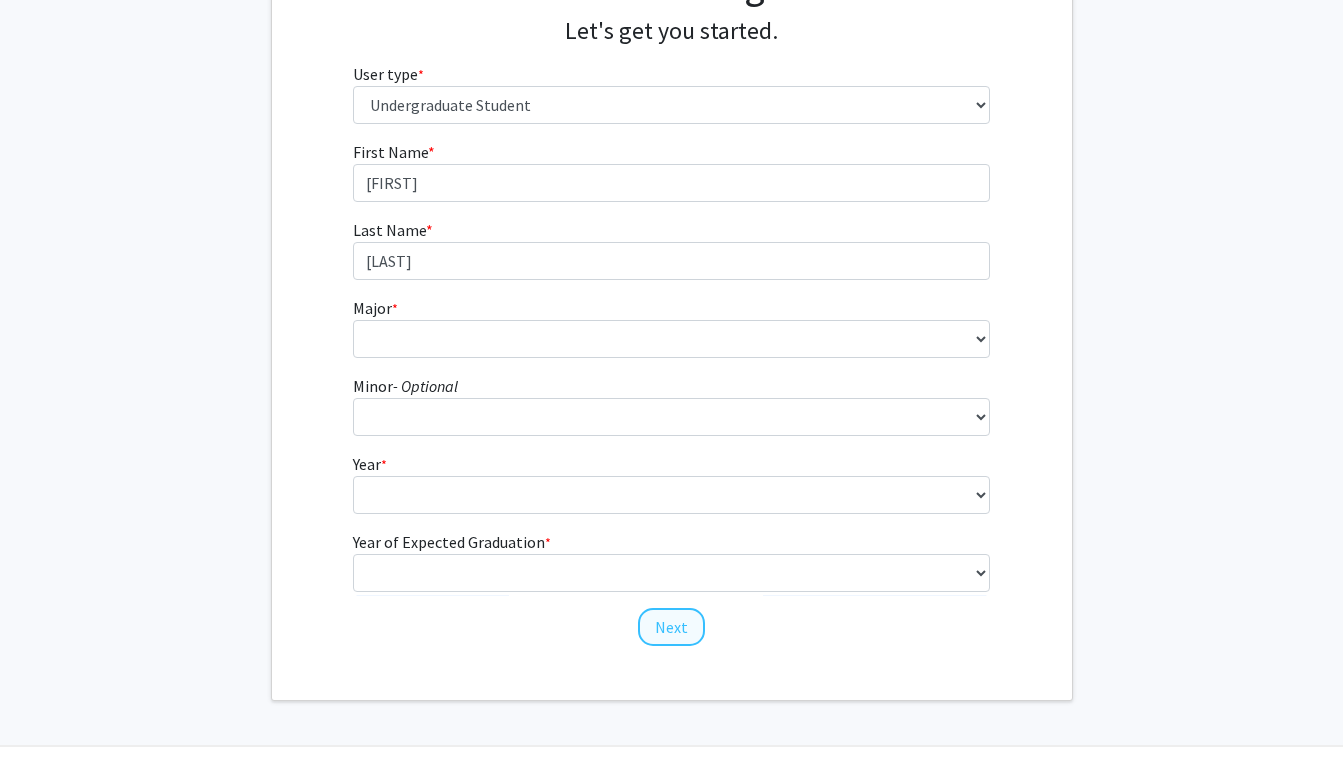 scroll, scrollTop: 0, scrollLeft: 0, axis: both 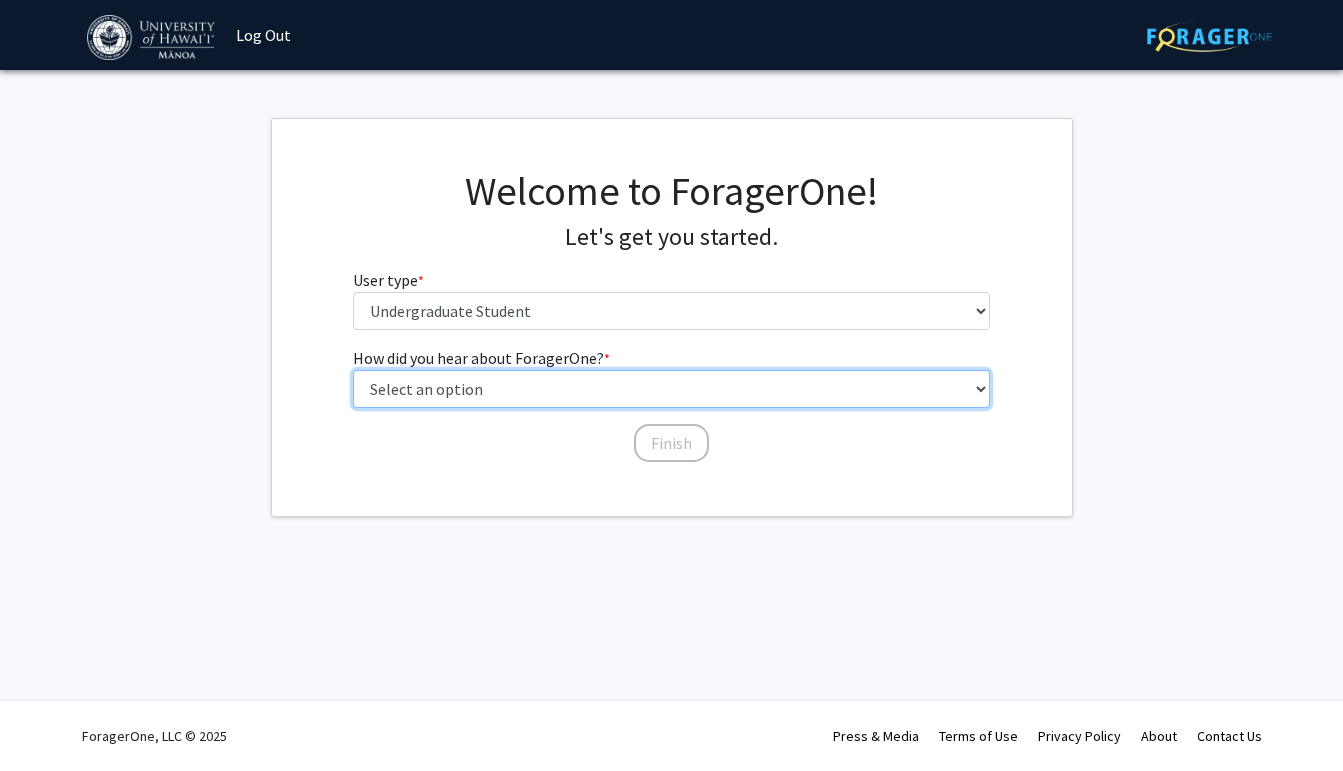 click on "Select an option  Peer/student recommendation   Faculty/staff recommendation   University website   University email or newsletter   Other" at bounding box center [671, 389] 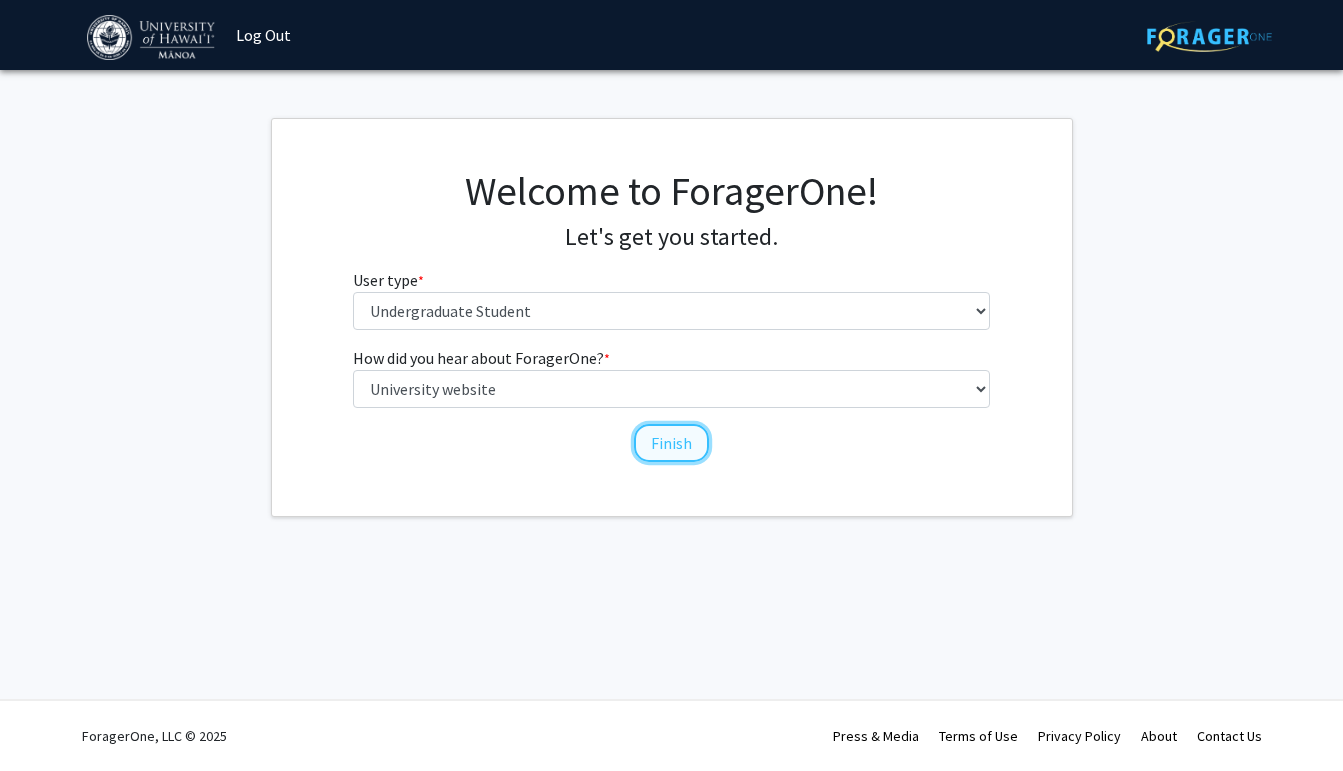 click on "Finish" 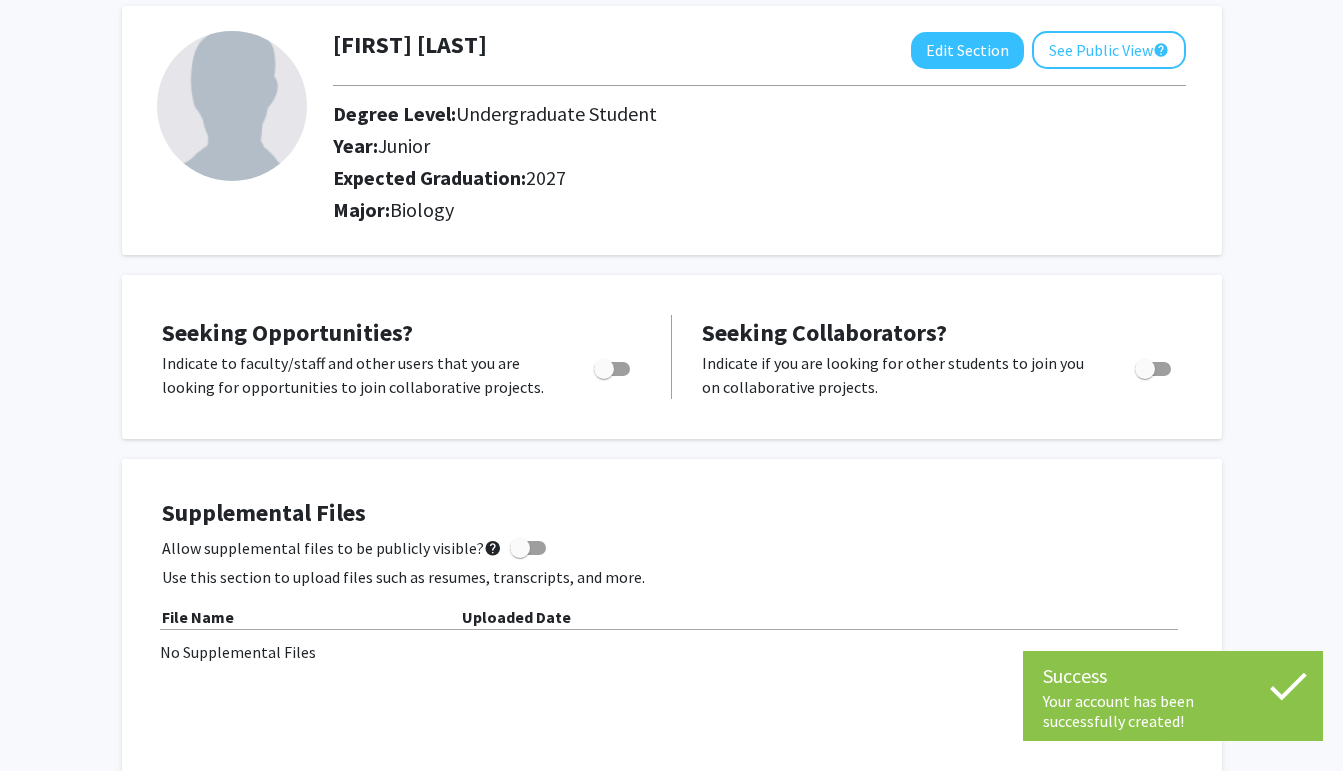 scroll, scrollTop: 105, scrollLeft: 0, axis: vertical 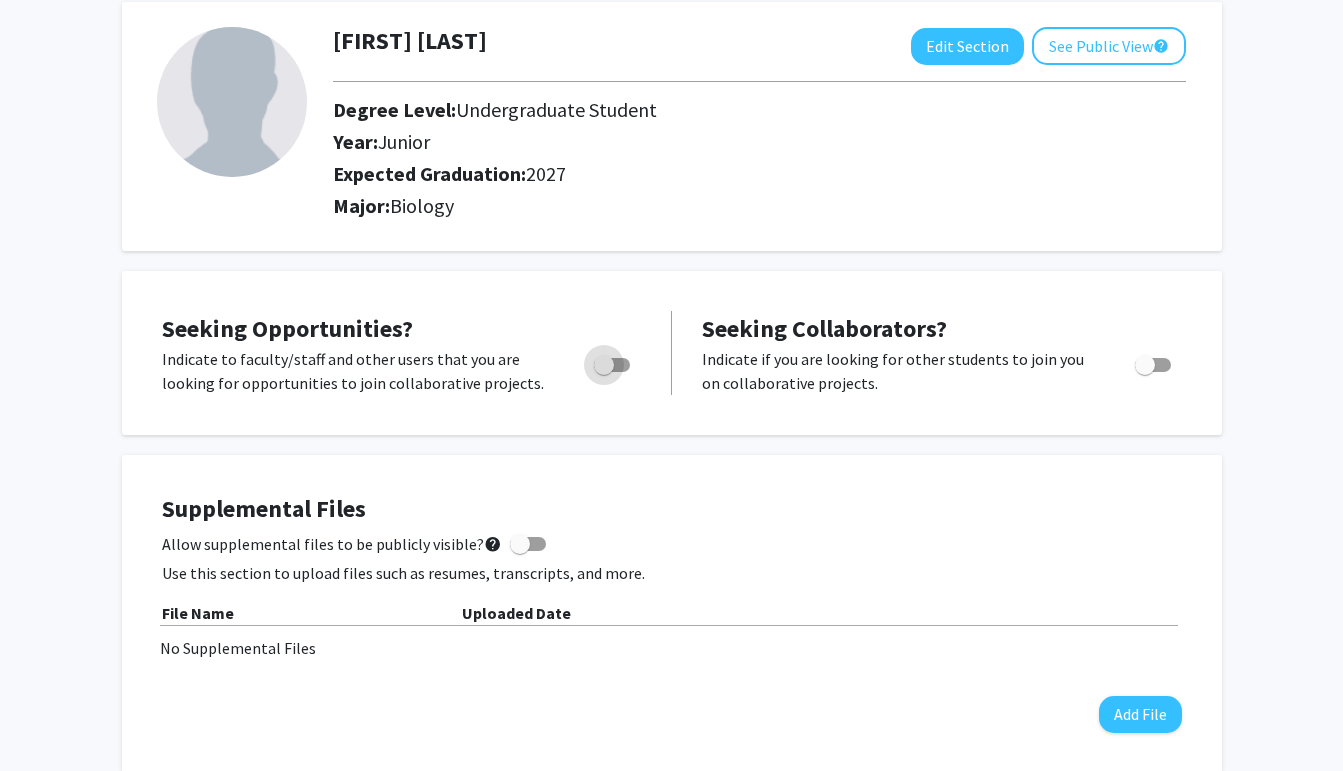 click at bounding box center (612, 365) 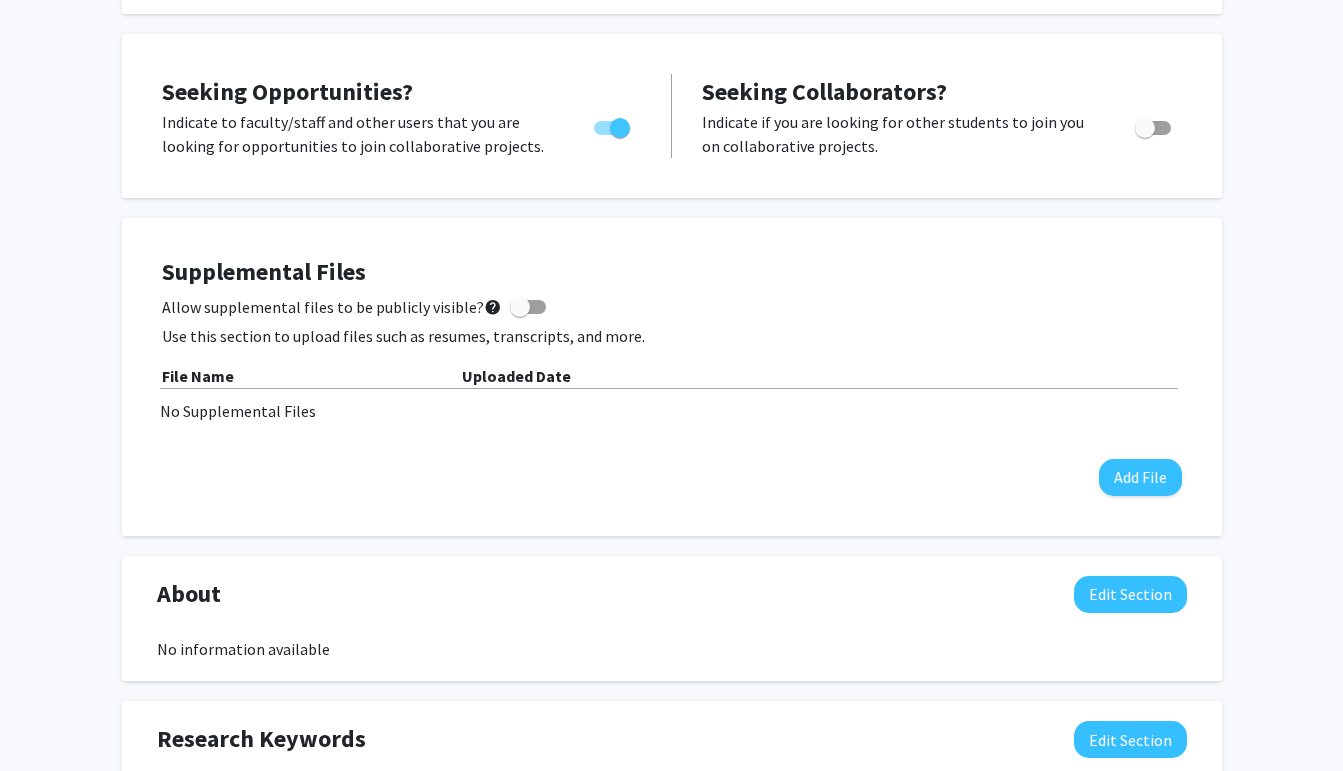 scroll, scrollTop: 343, scrollLeft: 0, axis: vertical 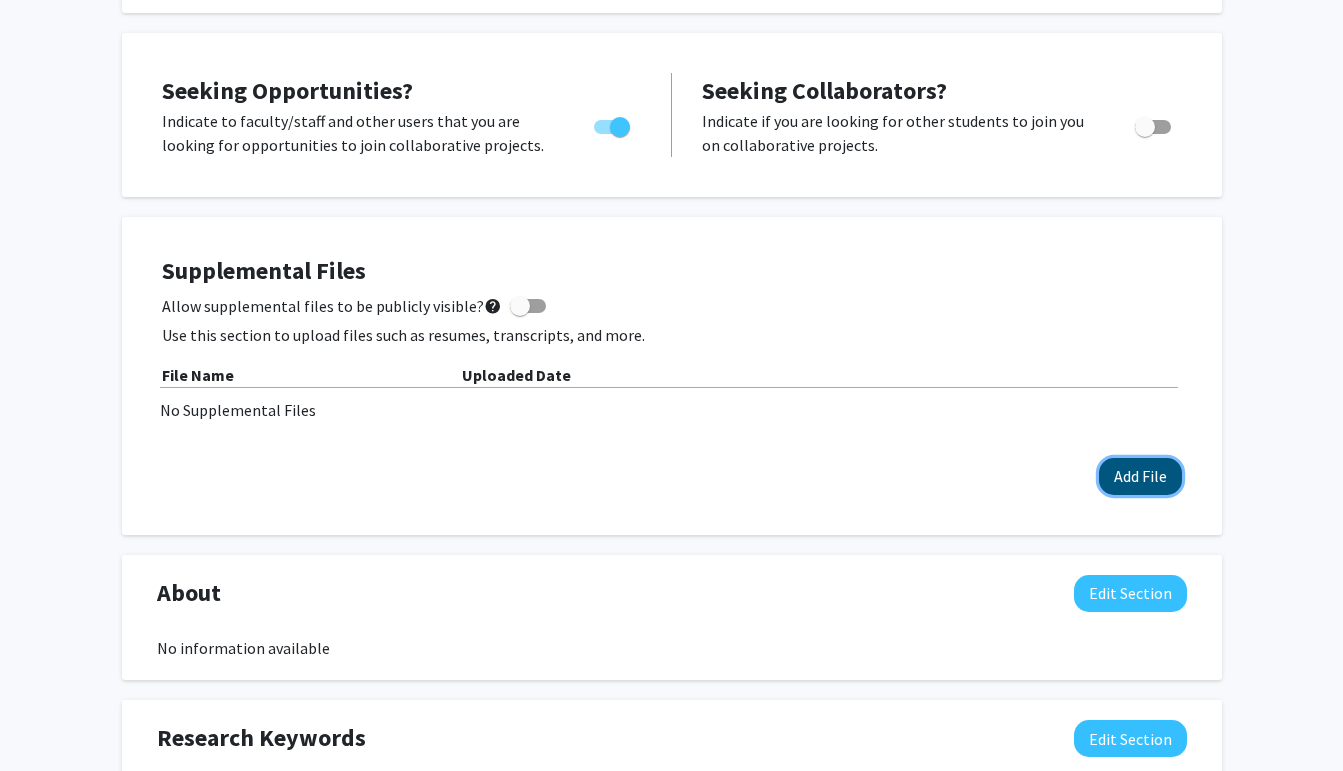 click on "Add File" 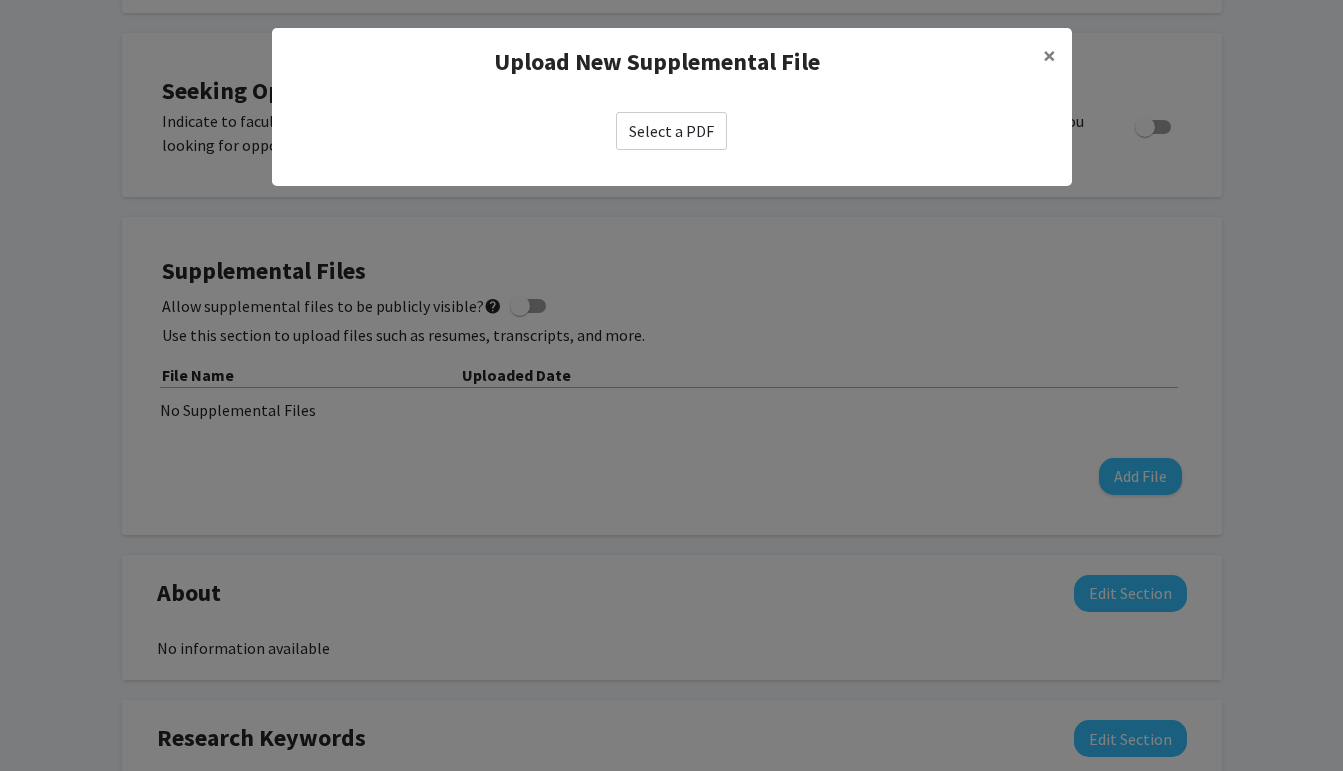 click on "Select a PDF" 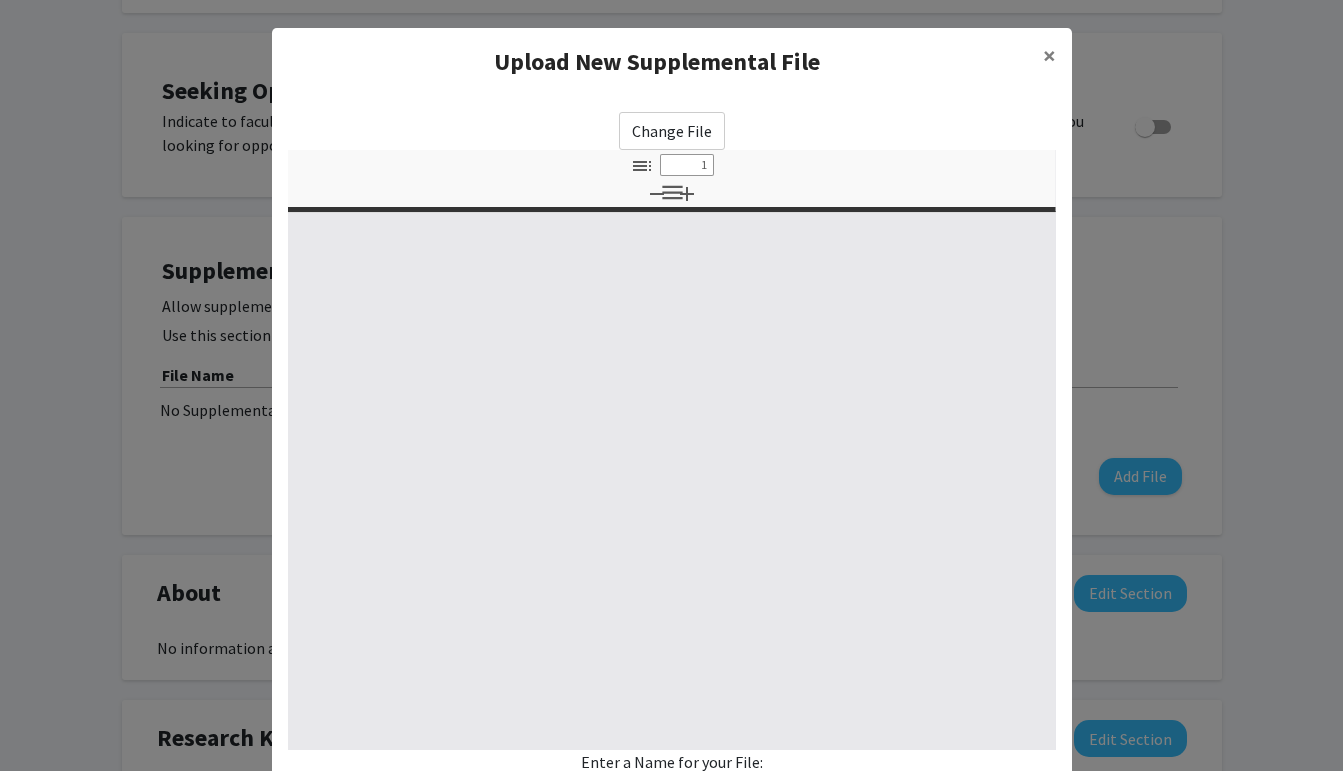 type on "0" 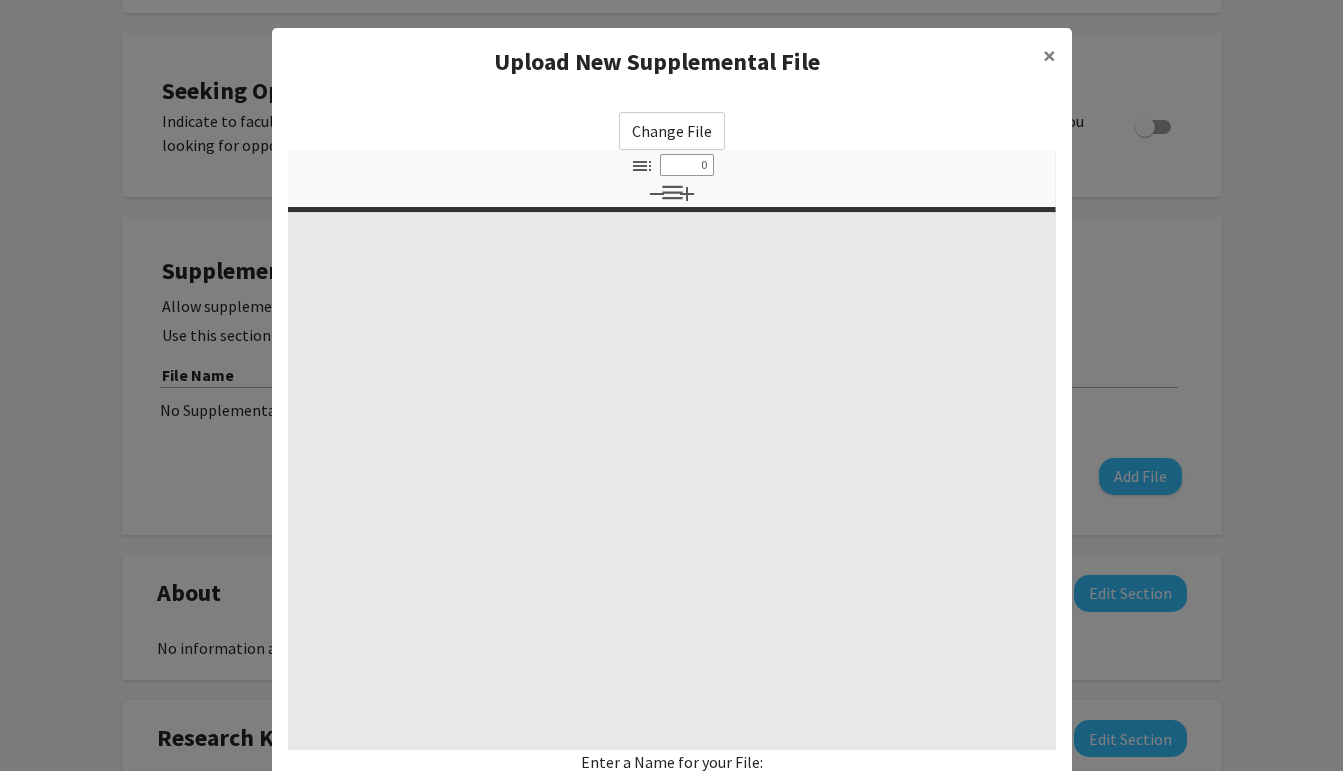 select on "custom" 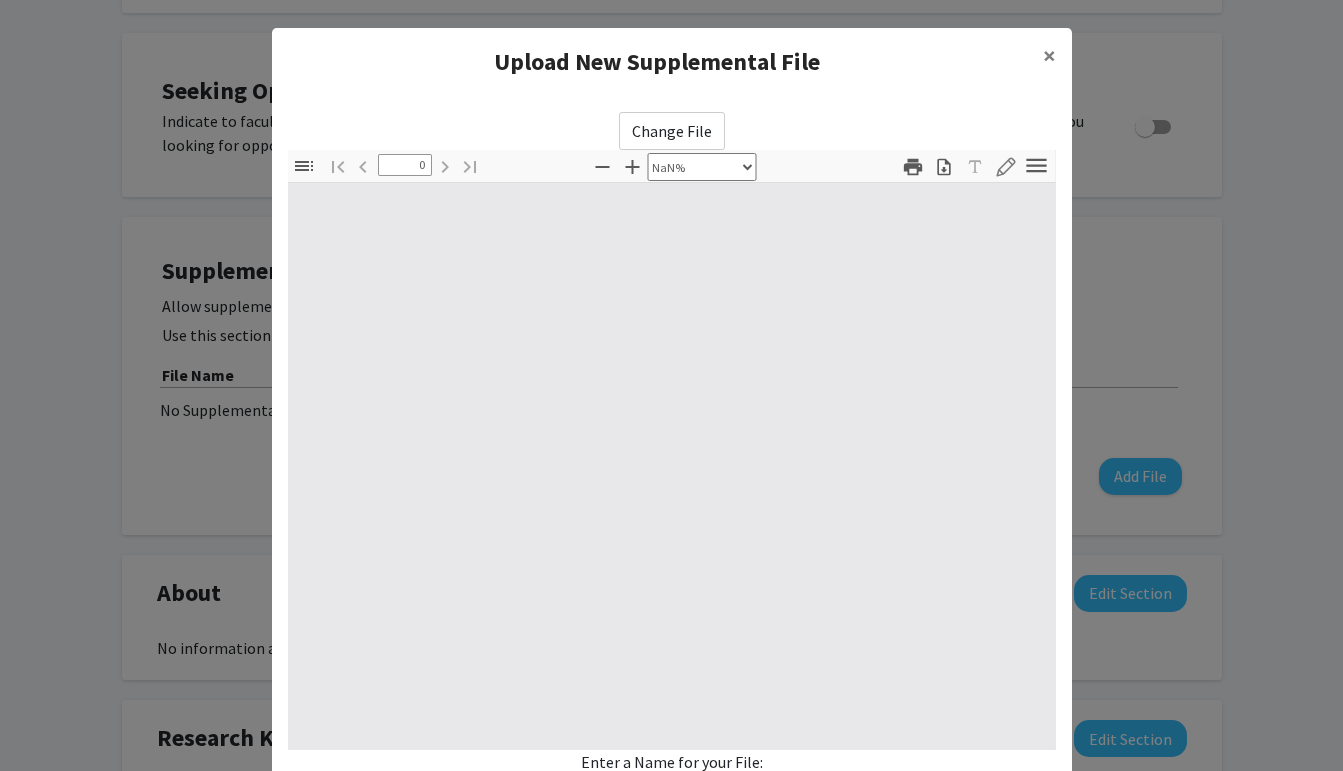 type on "1" 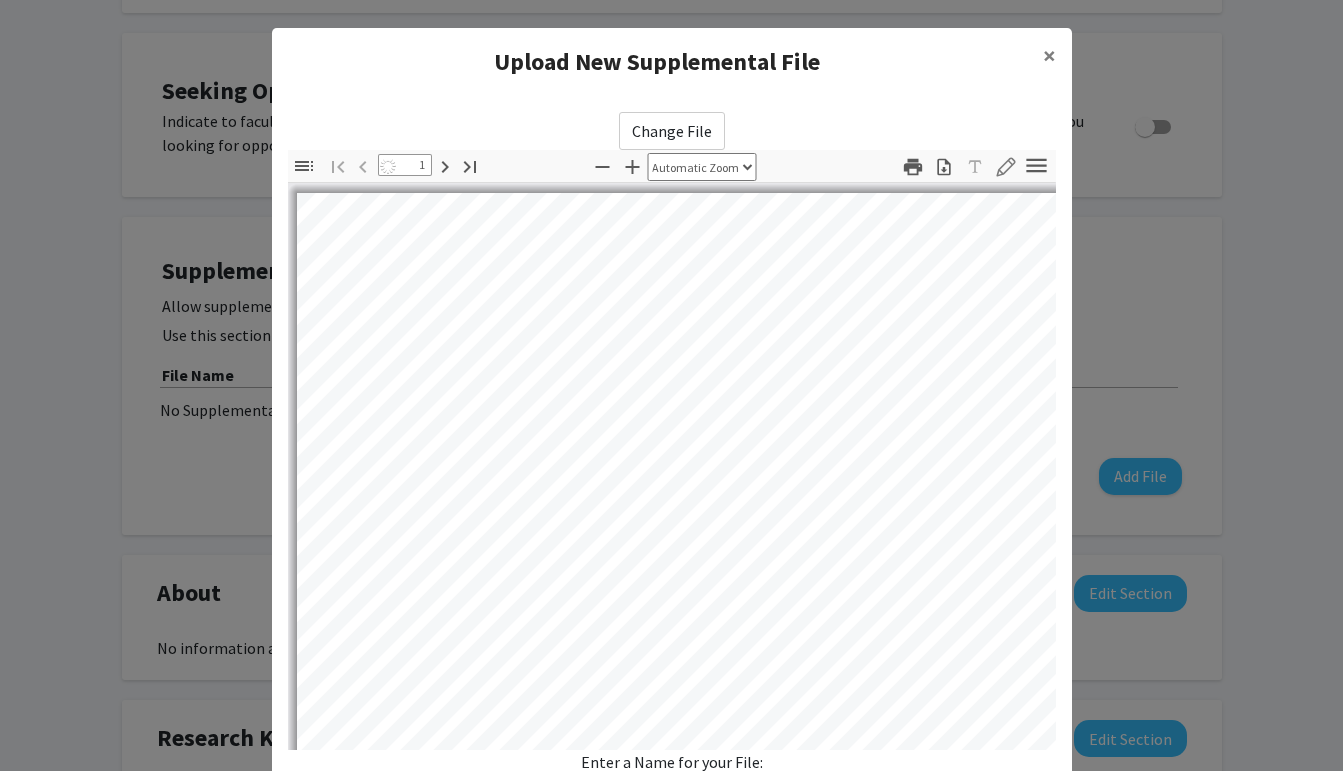 select on "auto" 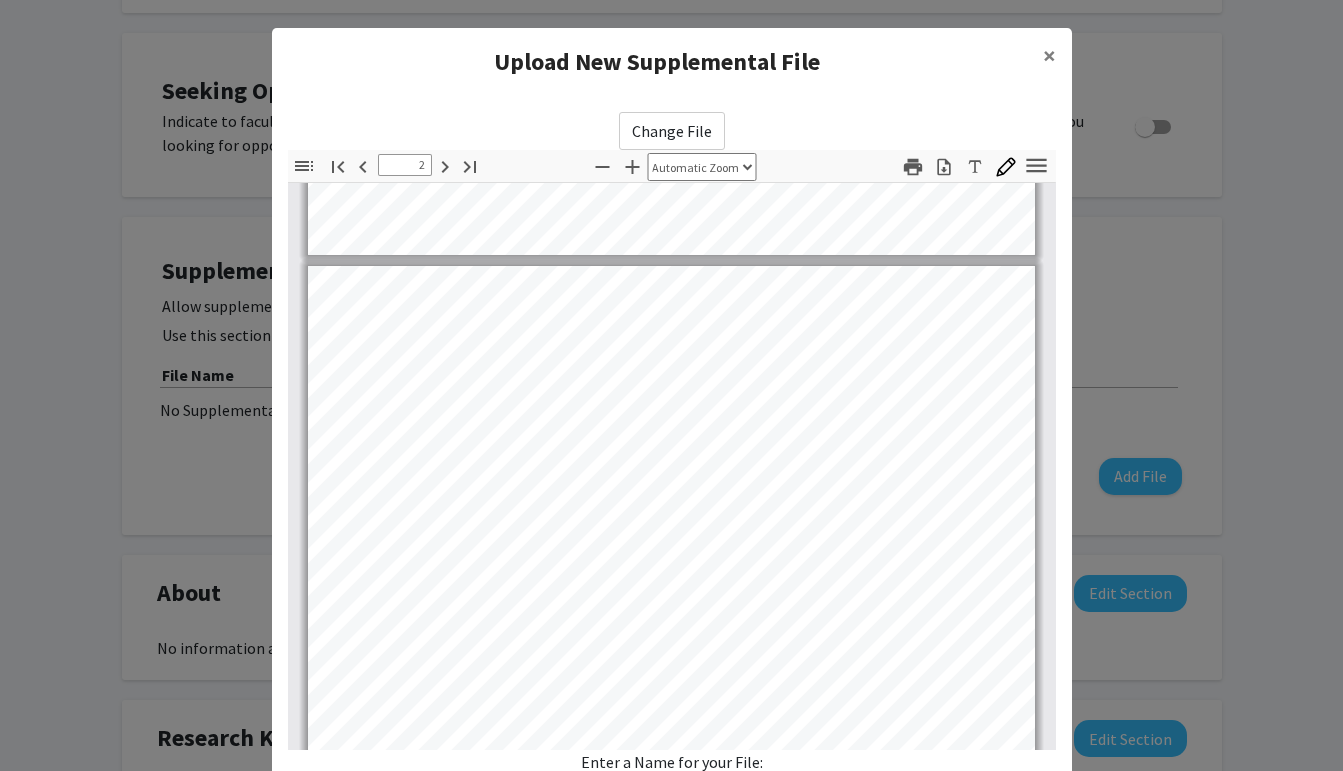 type on "3" 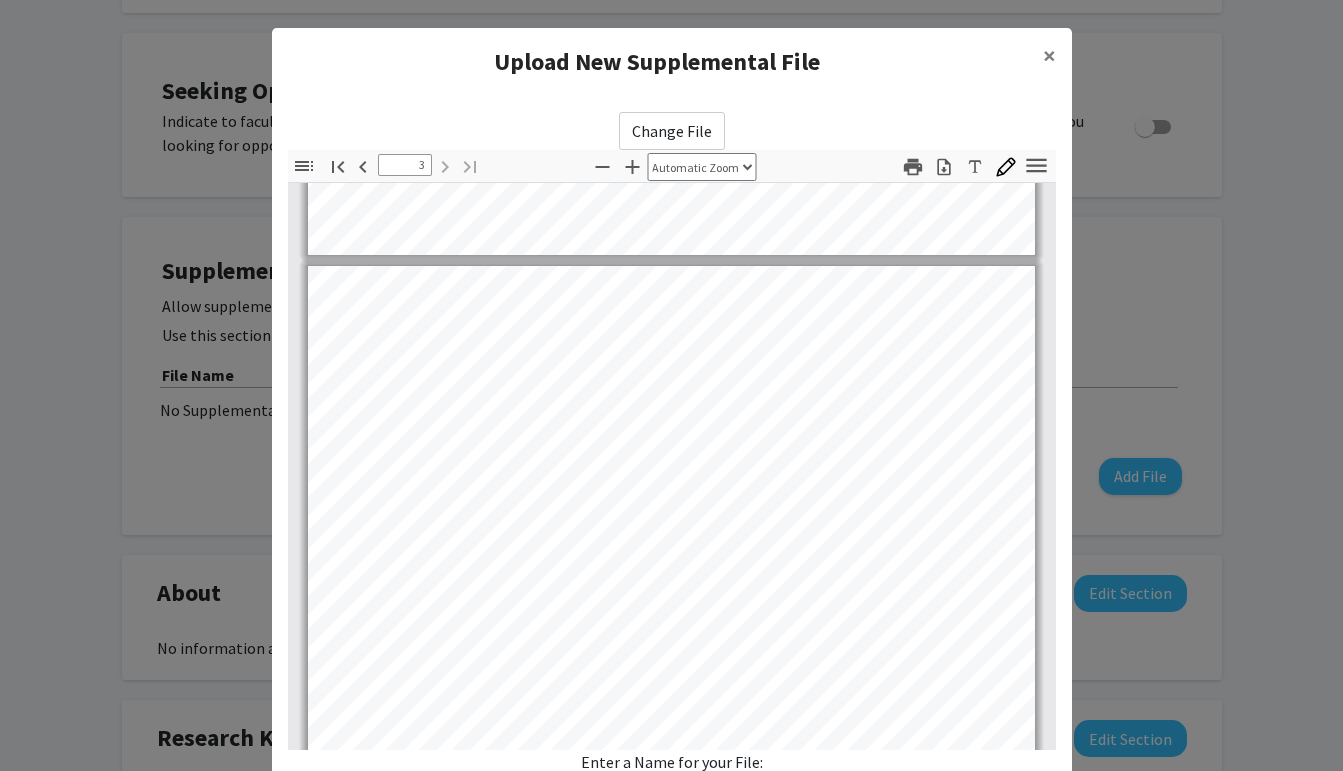 scroll, scrollTop: 1160, scrollLeft: 0, axis: vertical 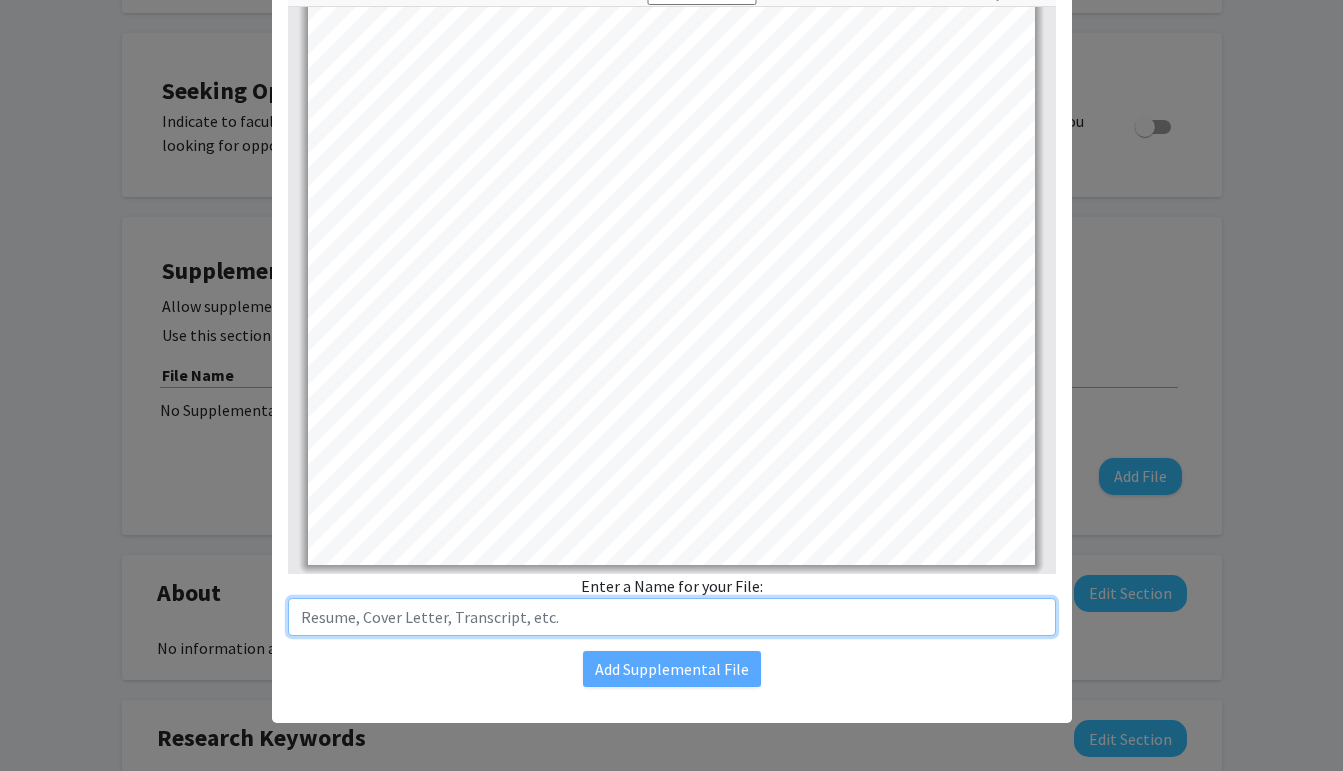 click at bounding box center (672, 617) 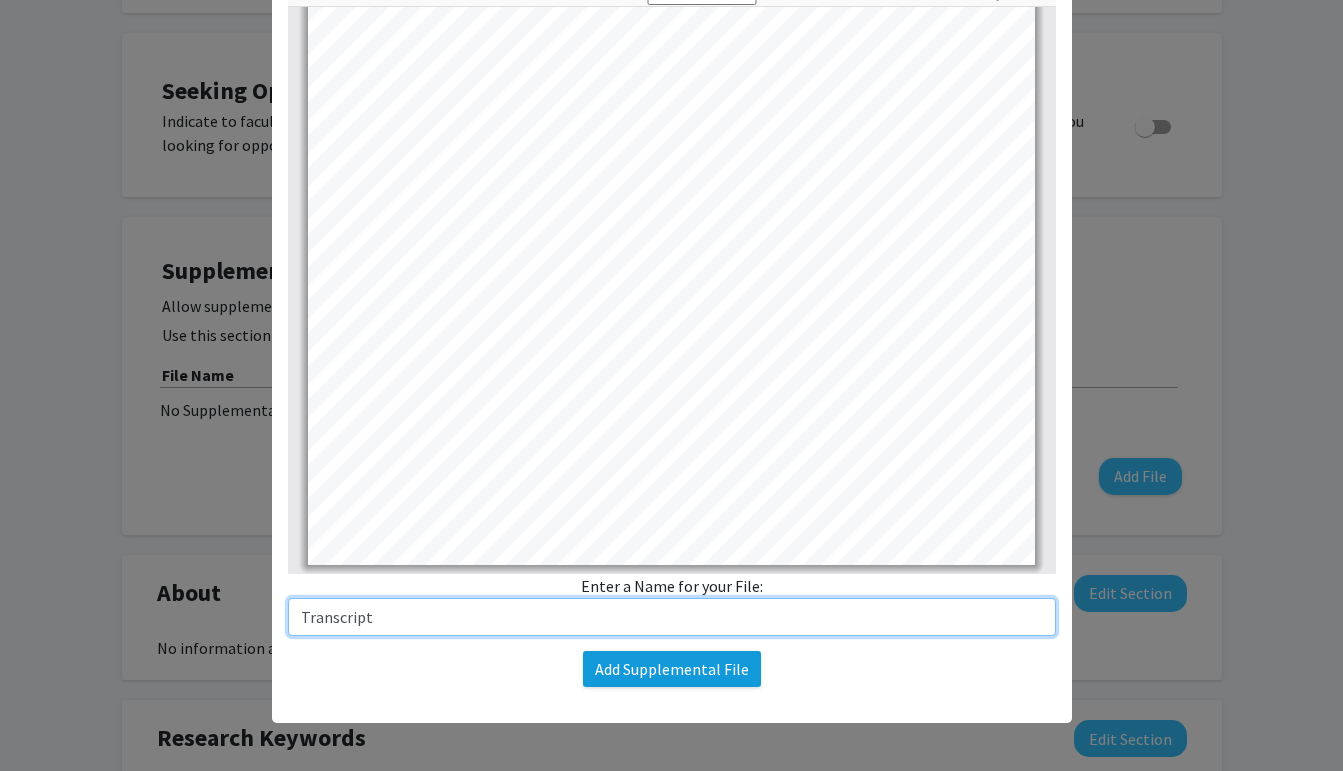 type on "Transcript" 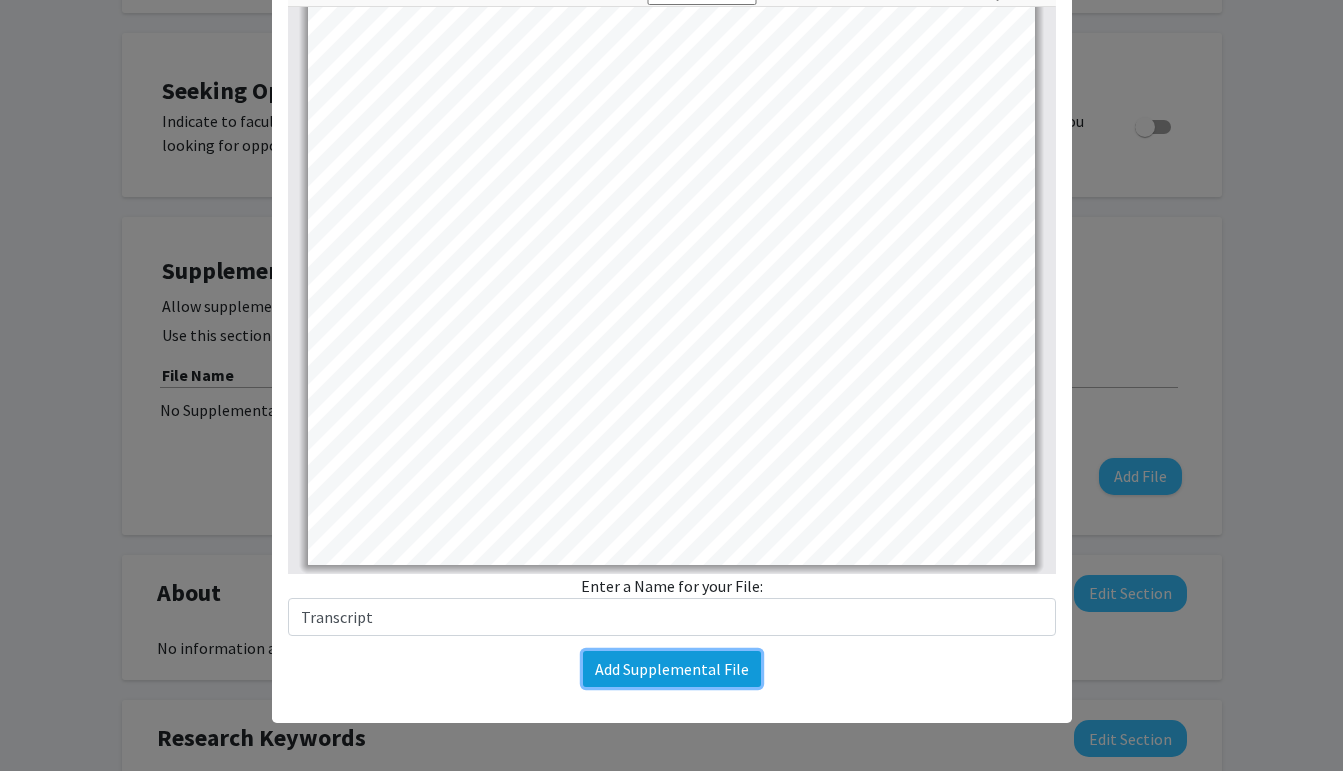 click on "Add Supplemental File" 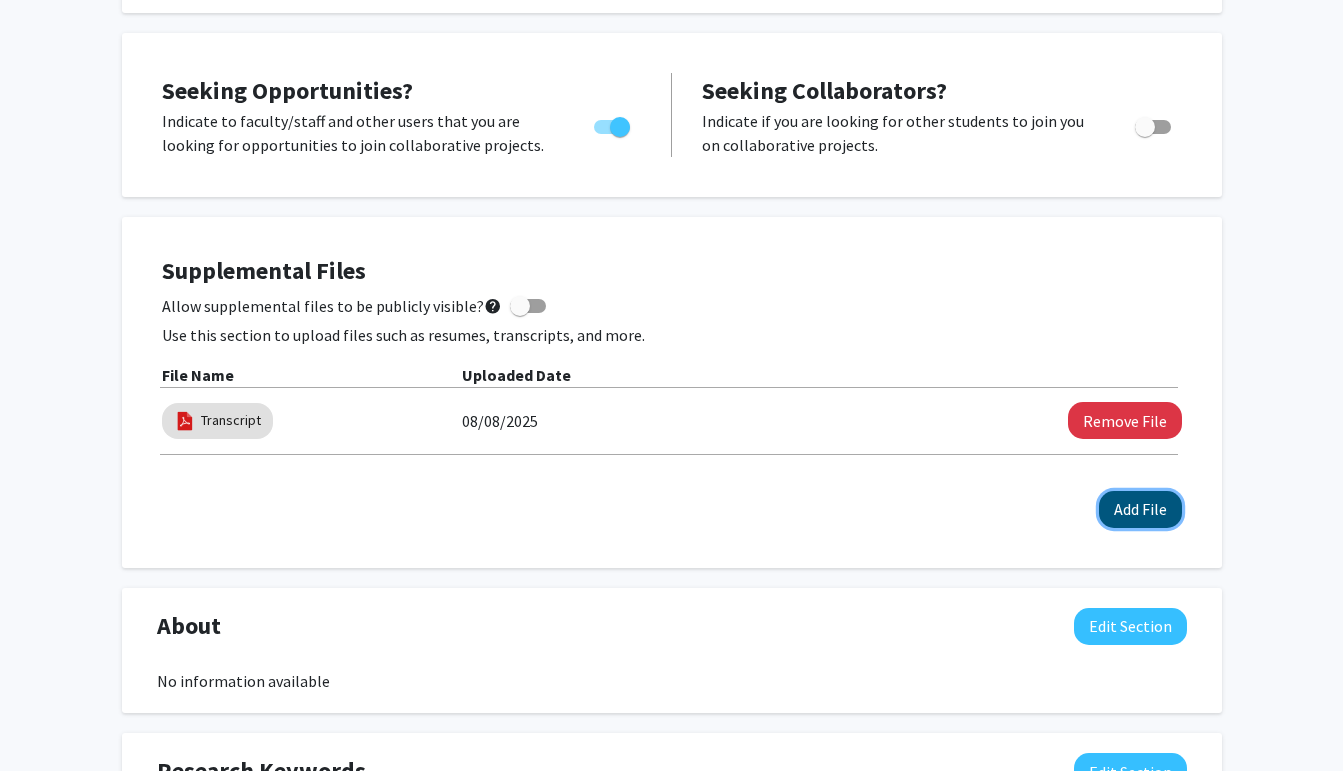 click on "Add File" 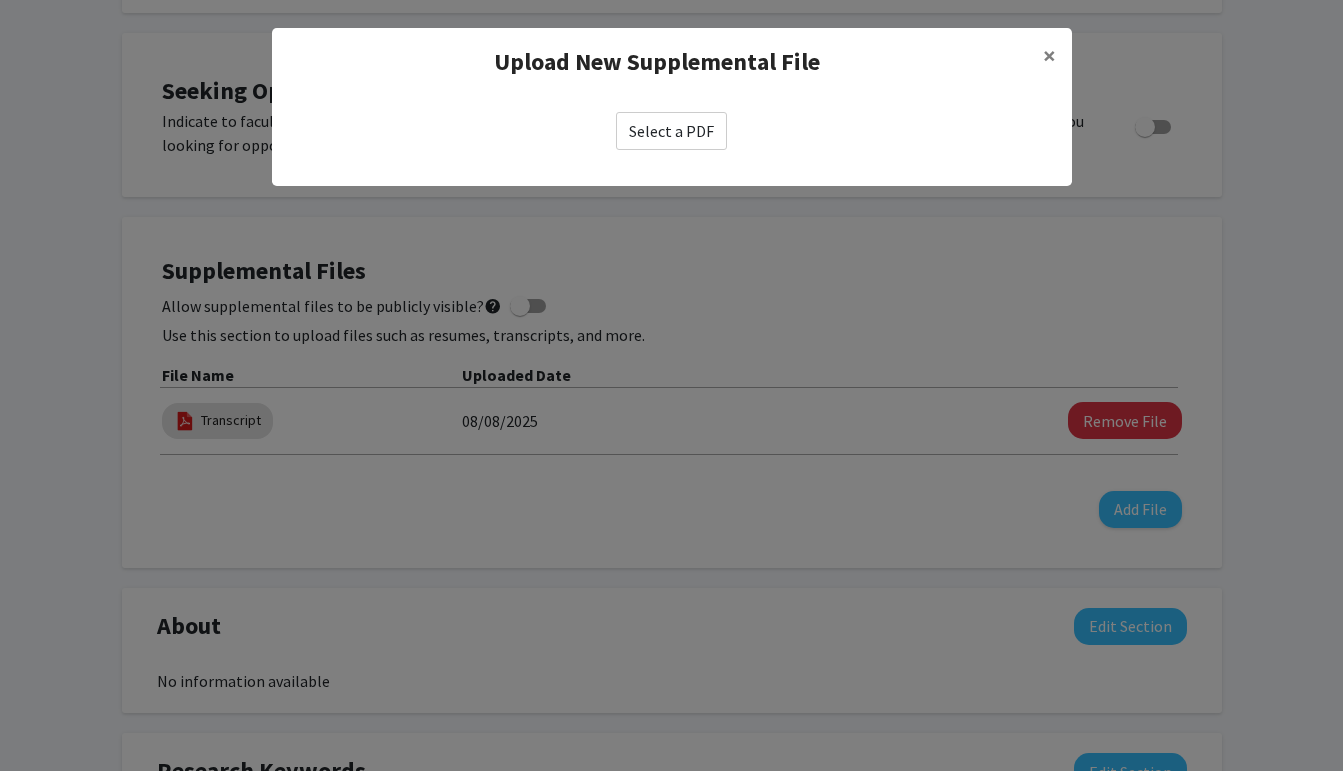 click on "Select a PDF" 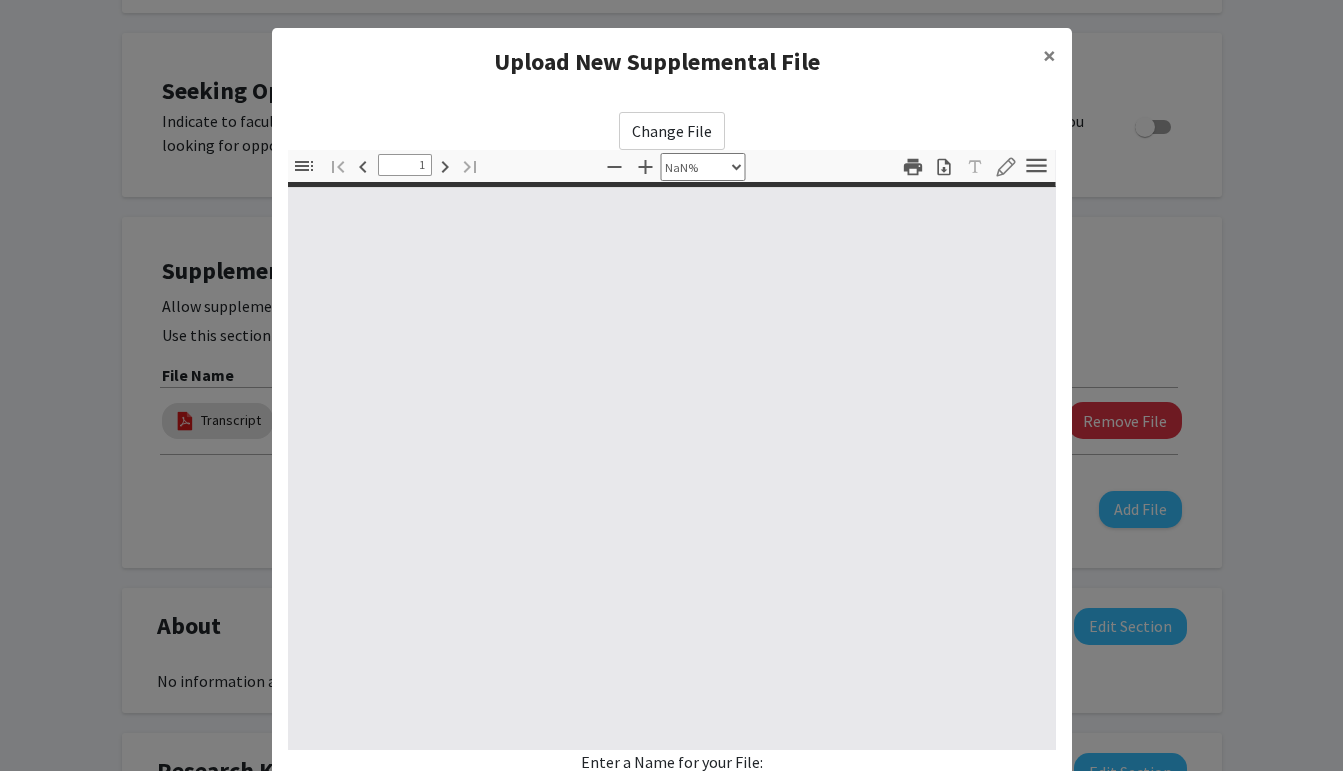 type on "0" 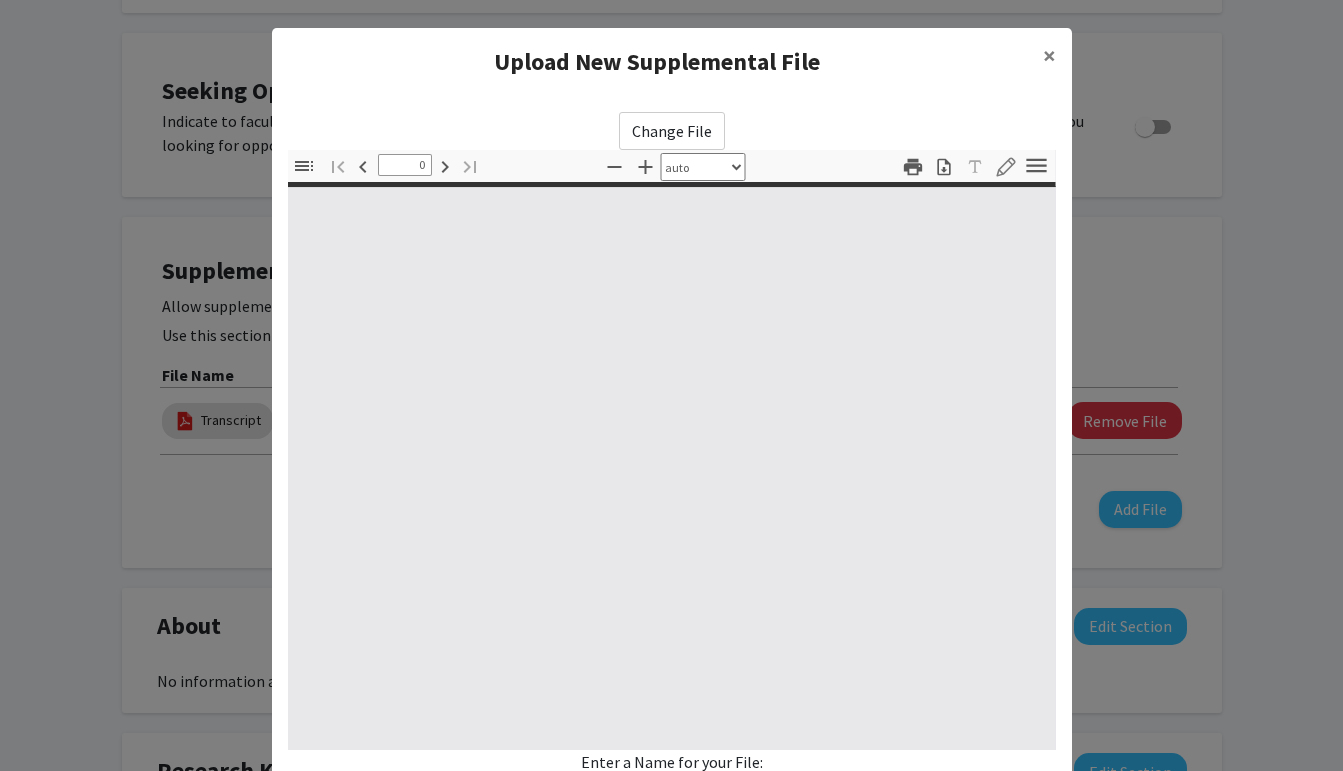 select on "custom" 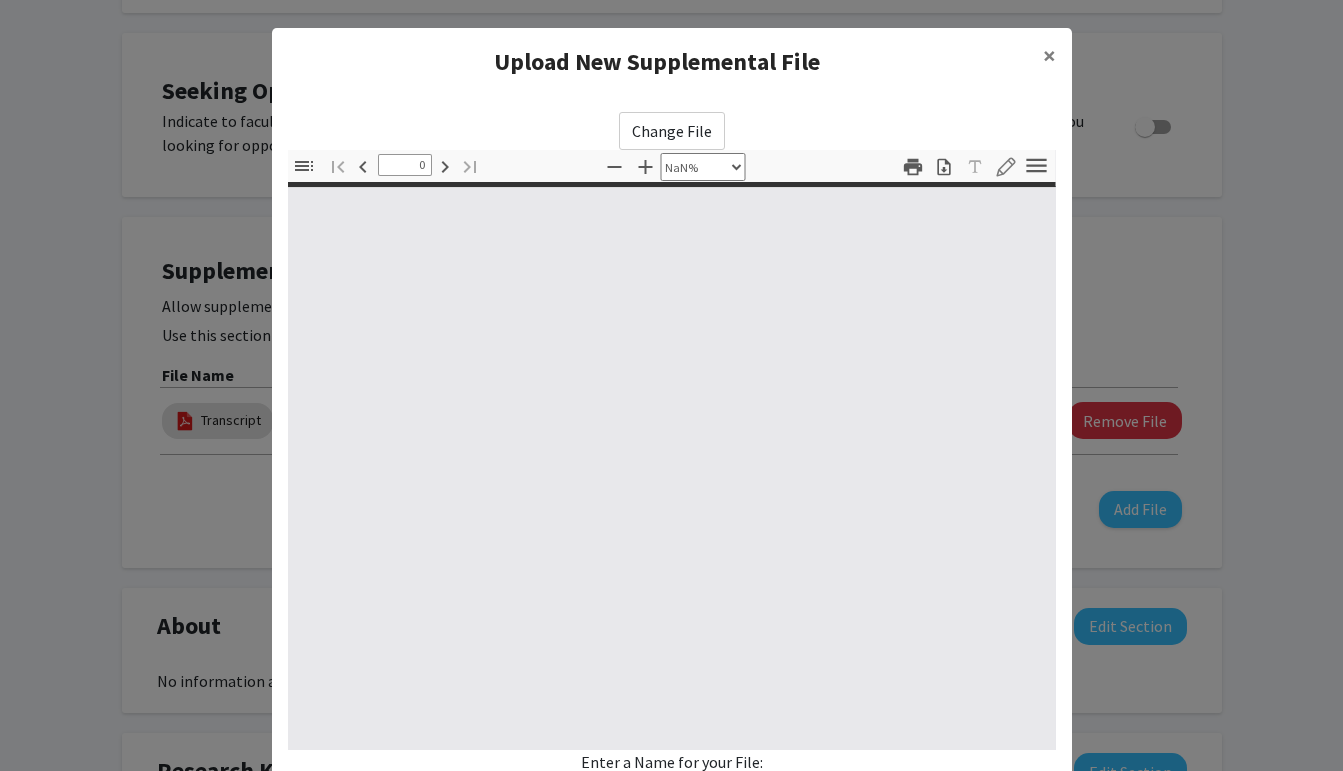 type on "1" 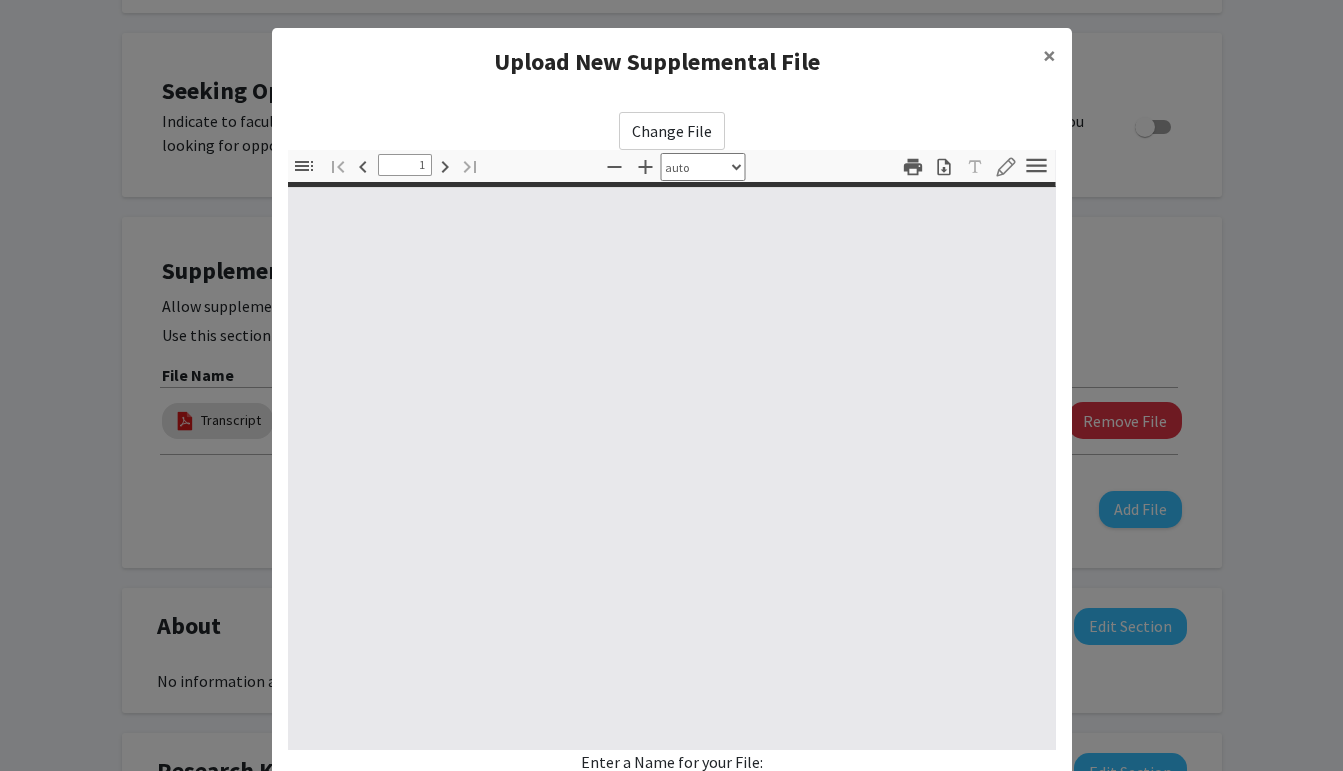 select on "auto" 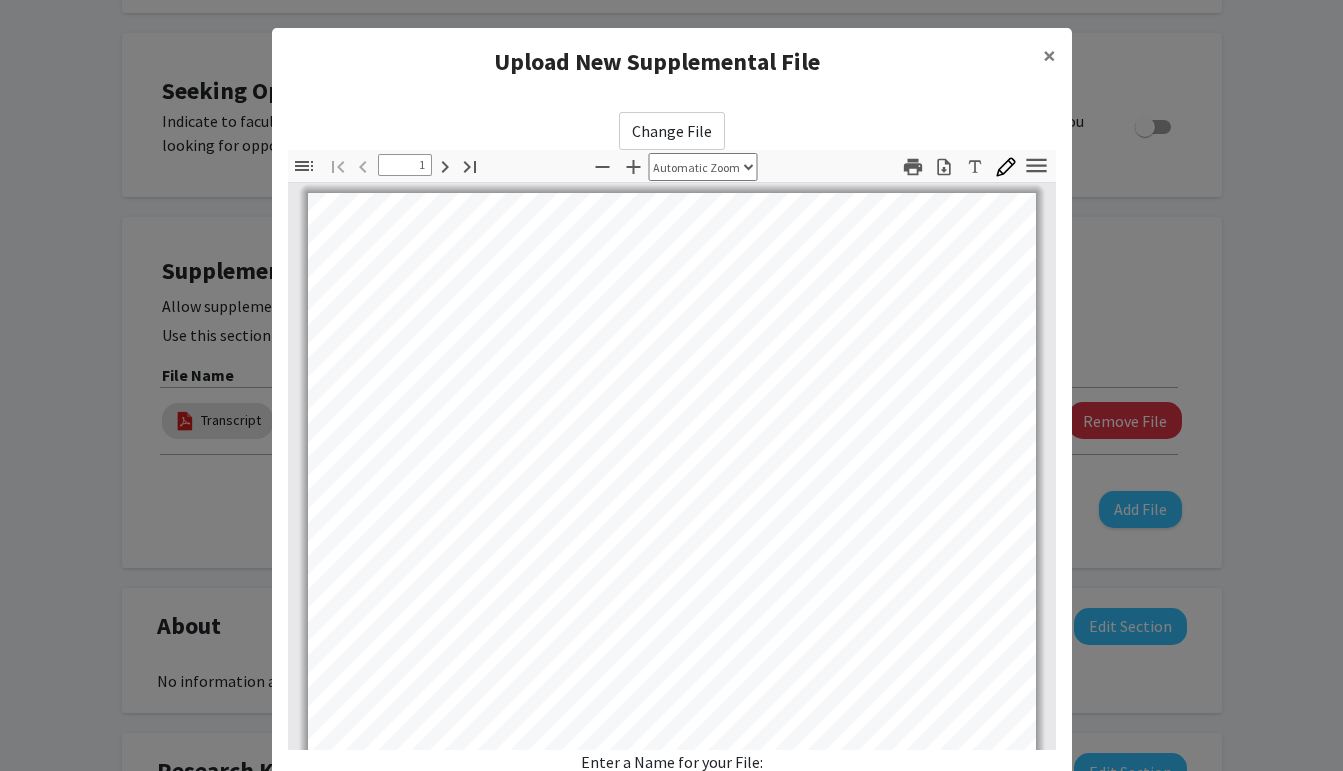 scroll, scrollTop: 0, scrollLeft: 0, axis: both 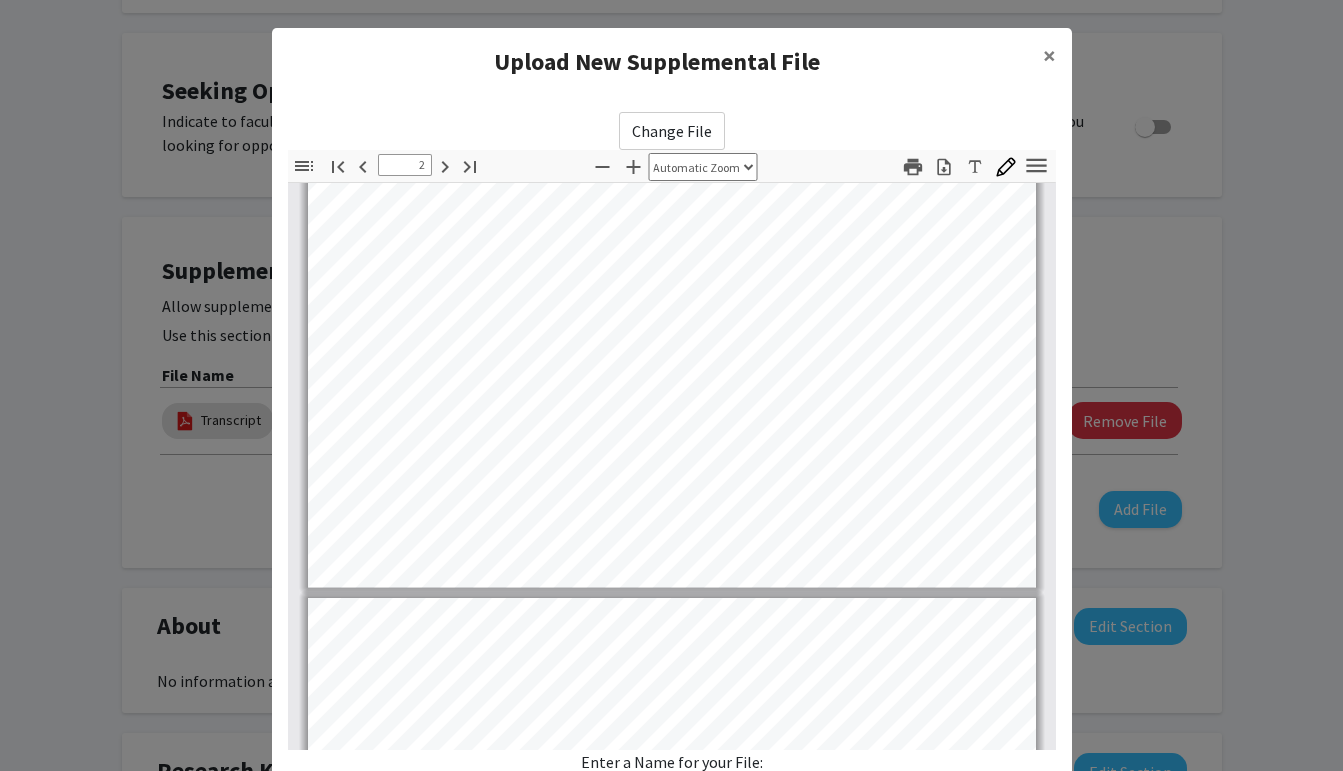 type on "3" 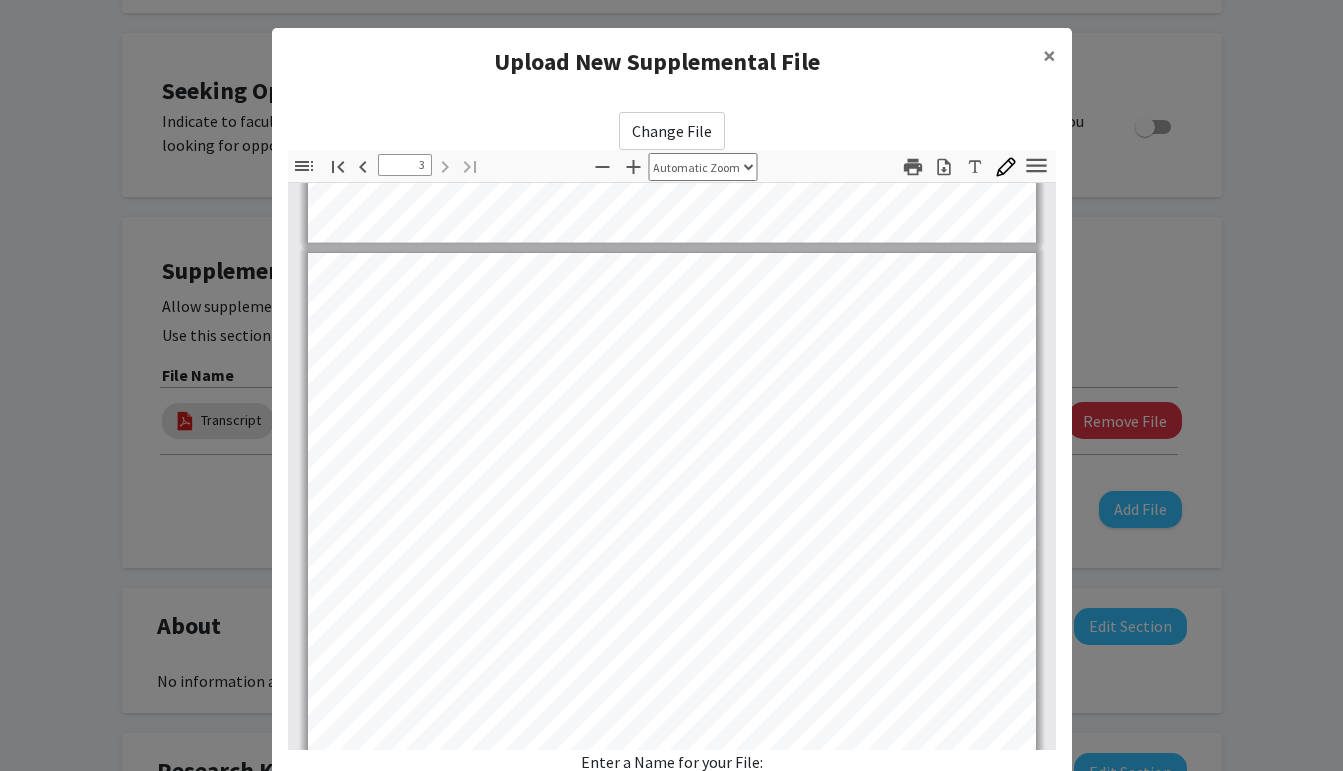 scroll, scrollTop: 2300, scrollLeft: 0, axis: vertical 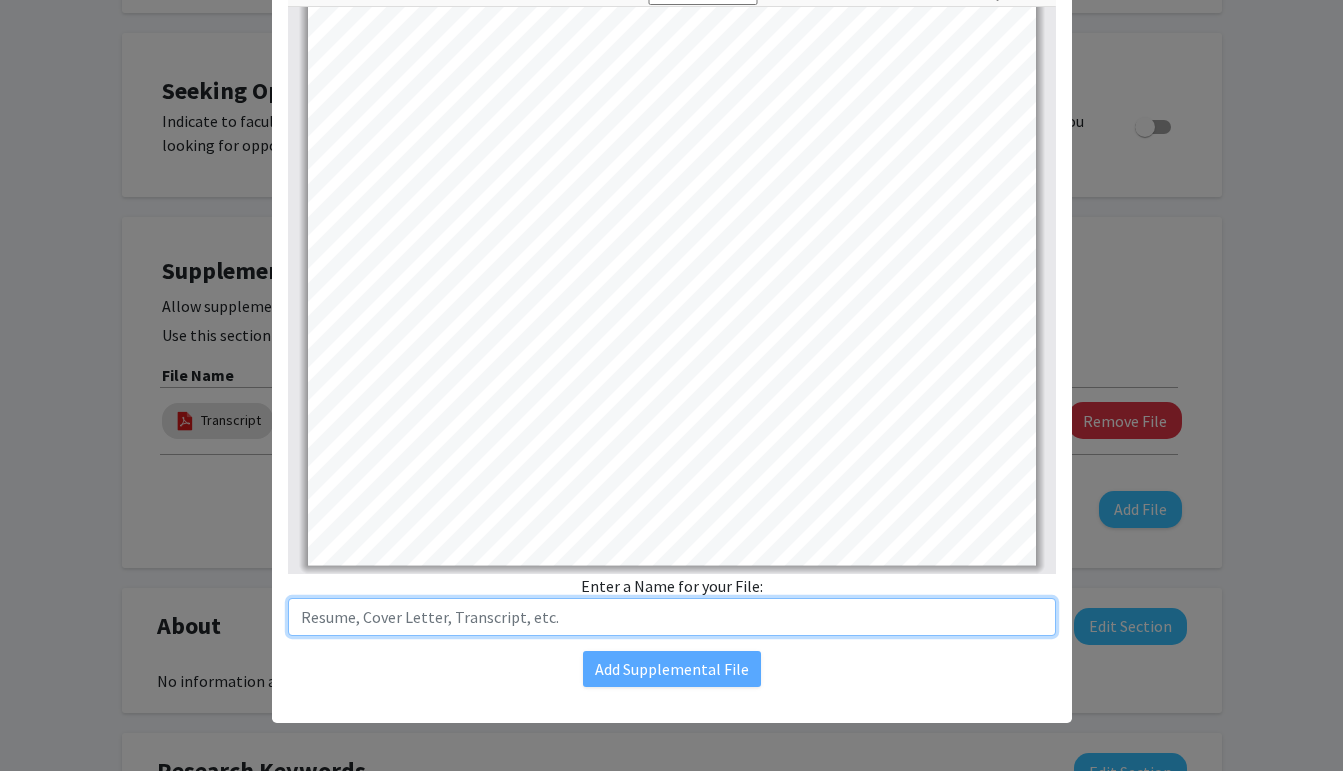 click at bounding box center (672, 617) 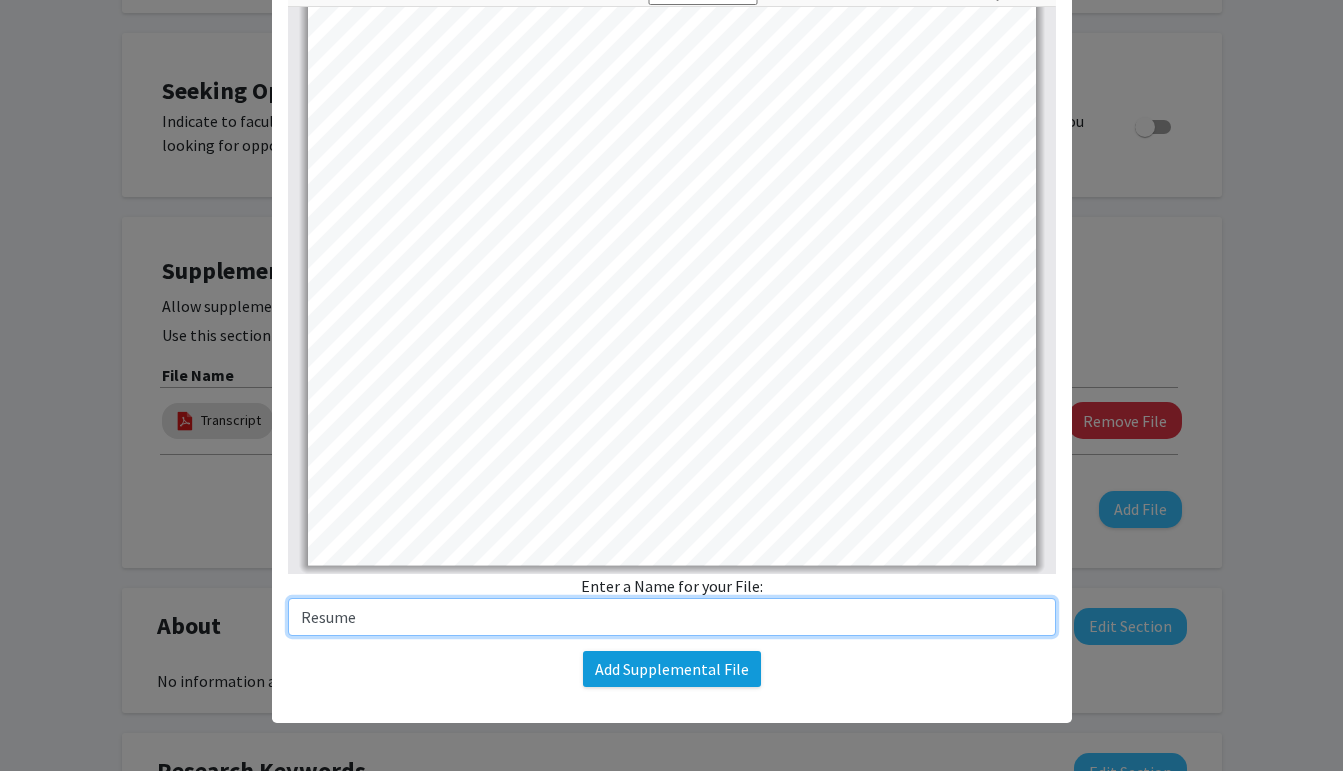 type on "Resume" 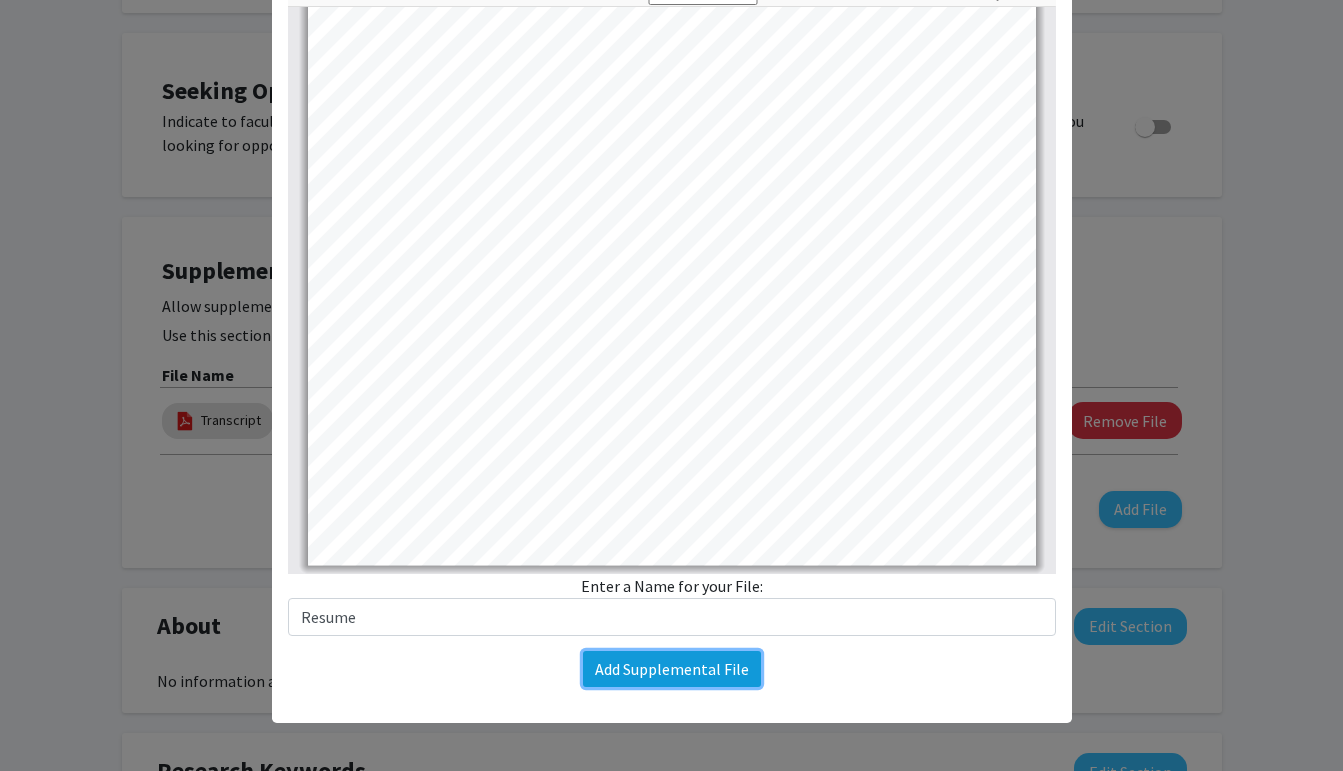 click on "Add Supplemental File" 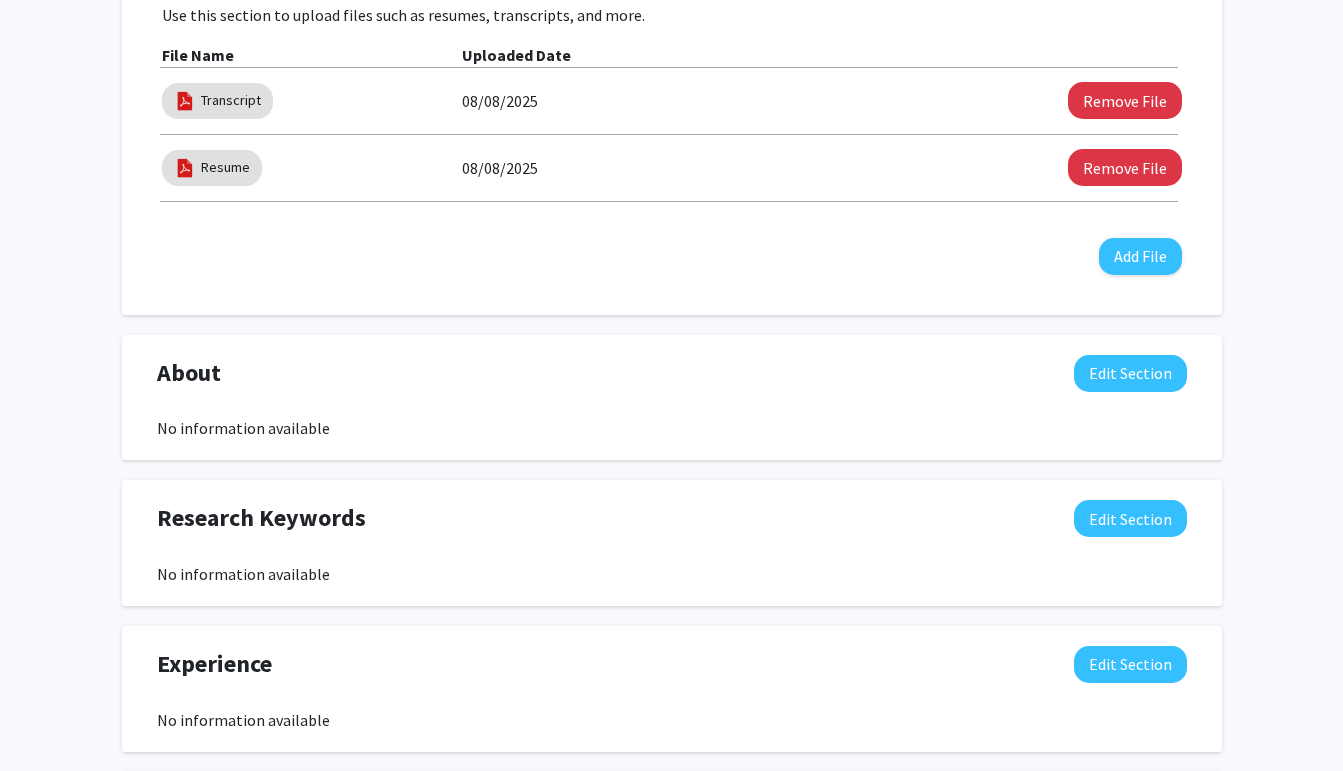scroll, scrollTop: 661, scrollLeft: 0, axis: vertical 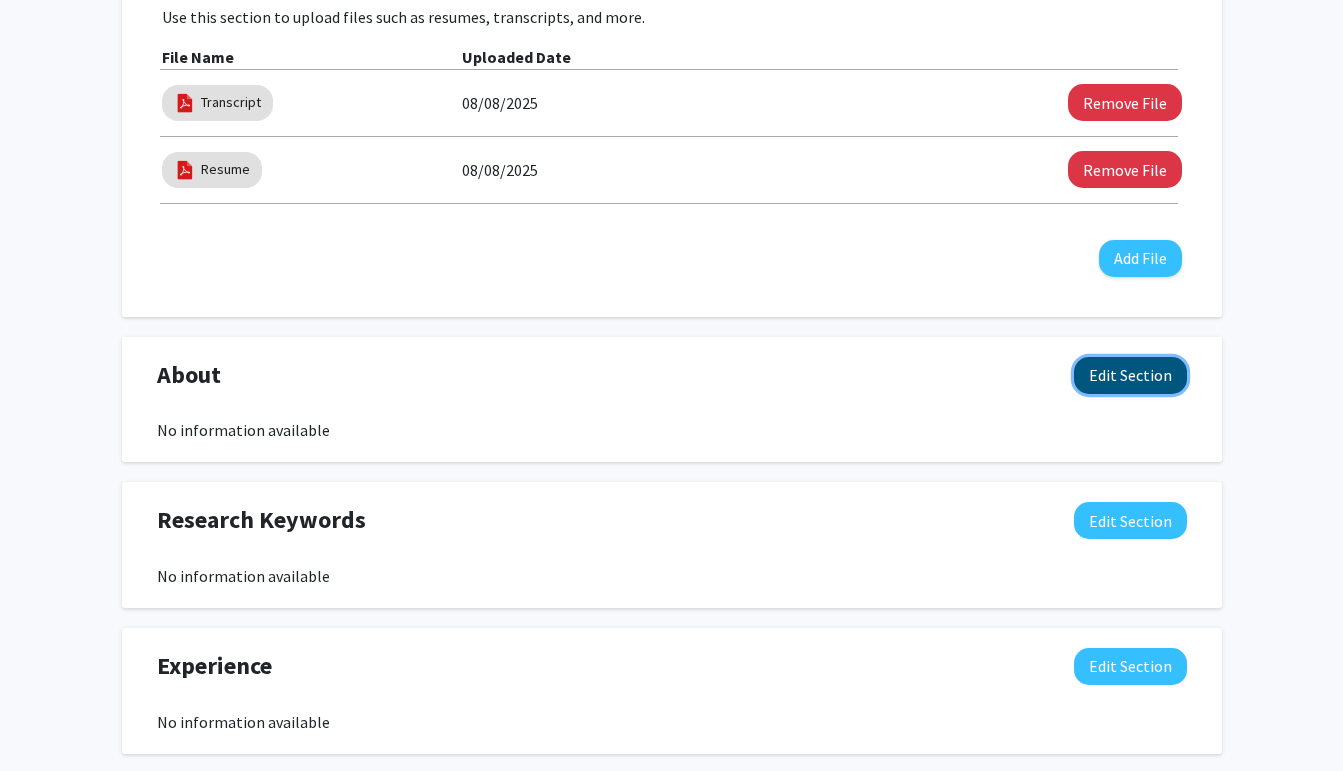 click on "Edit Section" 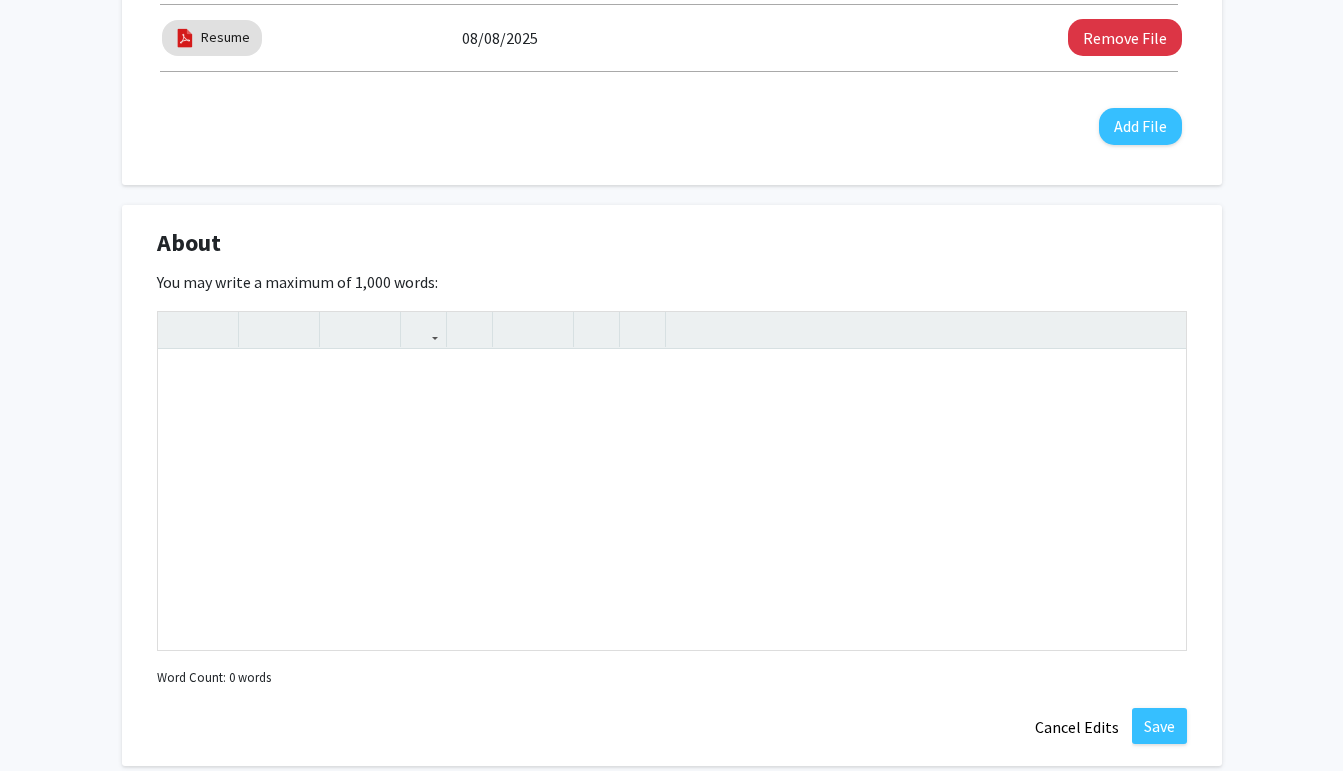 scroll, scrollTop: 801, scrollLeft: 0, axis: vertical 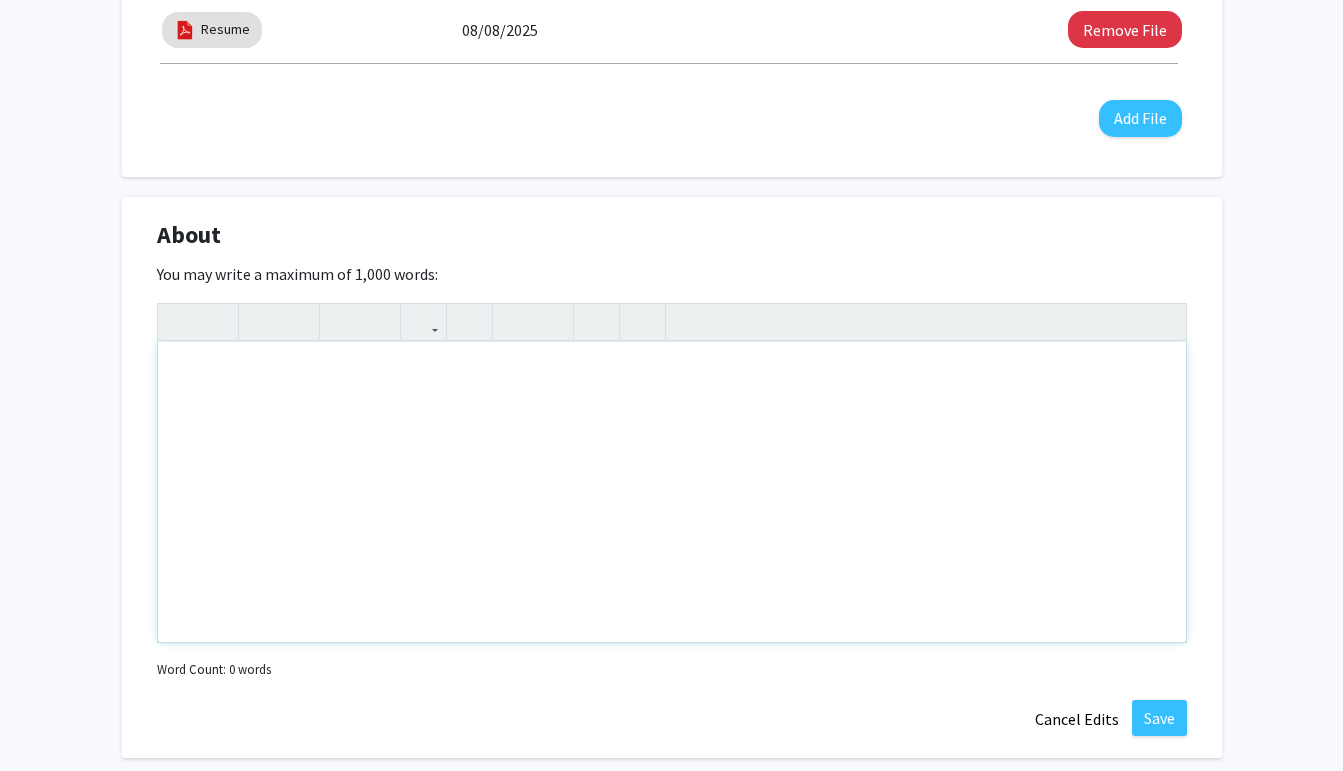 click at bounding box center [672, 492] 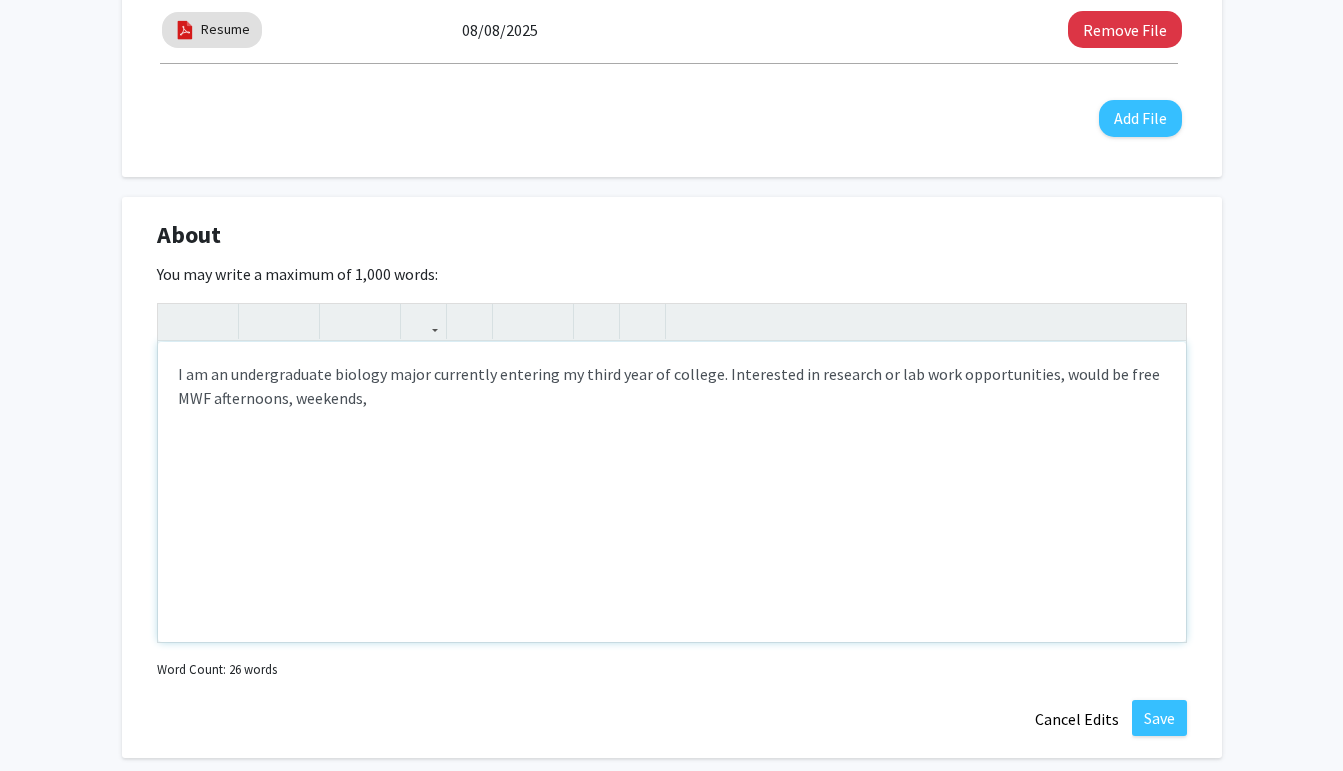 click on "I am an undergraduate biology major currently entering my third year of college. Interested in research or lab work opportunities, would be free MWF afternoons, weekends," at bounding box center [672, 492] 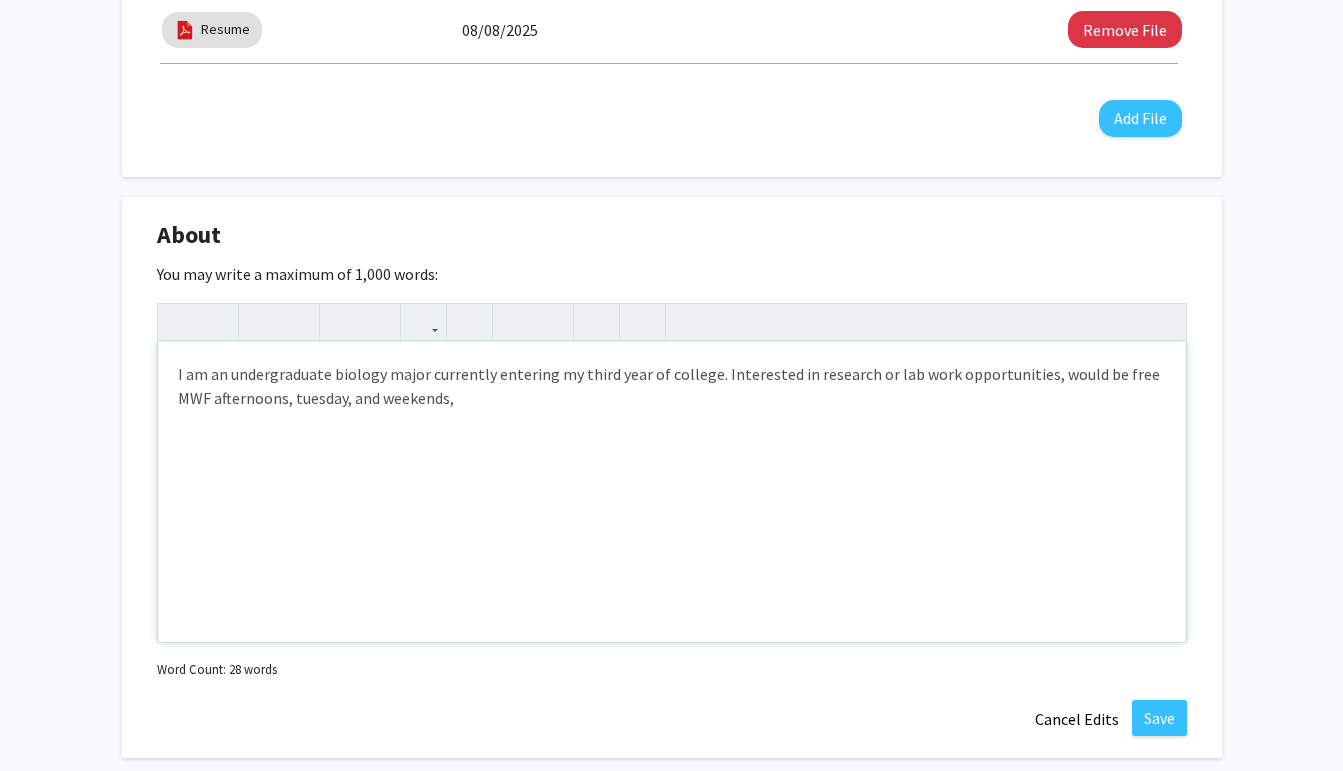 click on "I am an undergraduate biology major currently entering my third year of college. Interested in research or lab work opportunities, would be free MWF afternoons, tuesday, and weekends," at bounding box center [672, 492] 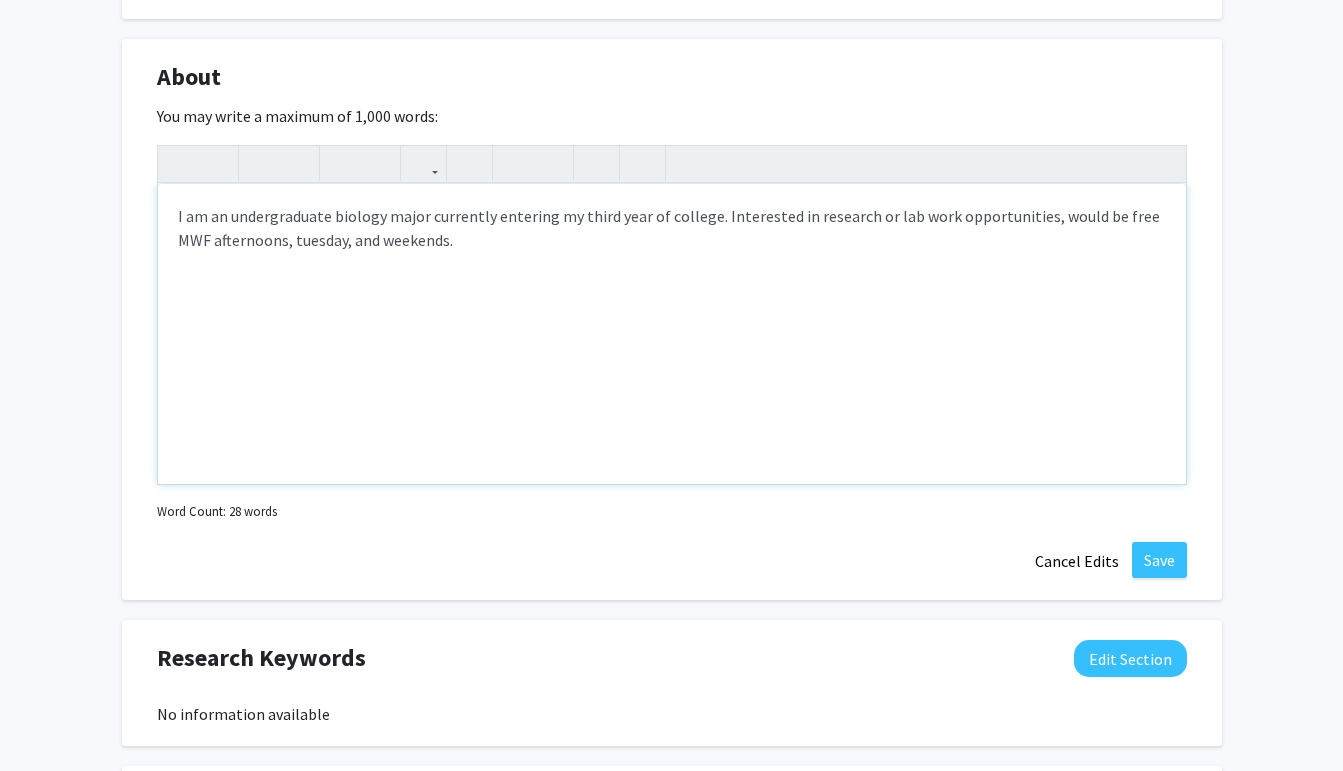 scroll, scrollTop: 927, scrollLeft: 0, axis: vertical 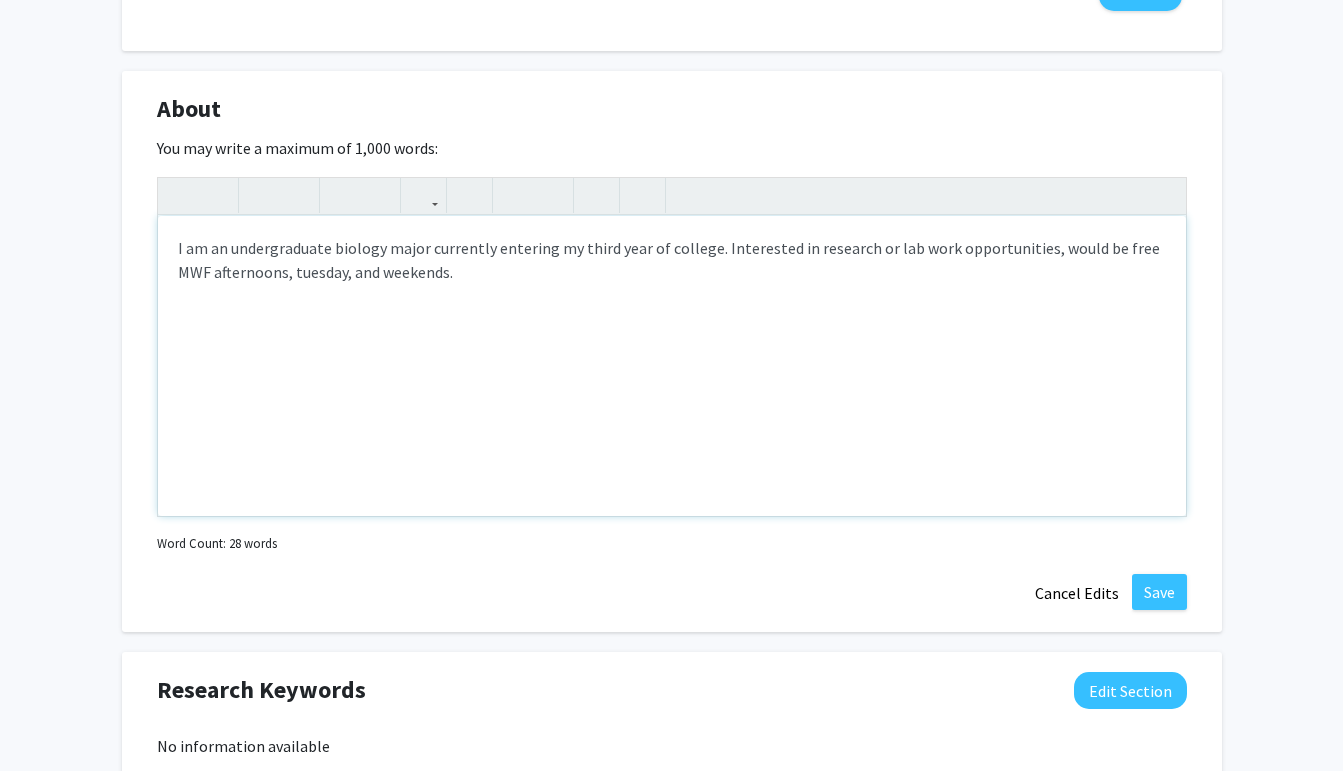 click on "I am an undergraduate biology major currently entering my third year of college. Interested in research or lab work opportunities, would be free MWF afternoons, tuesday, and weekends." at bounding box center (672, 366) 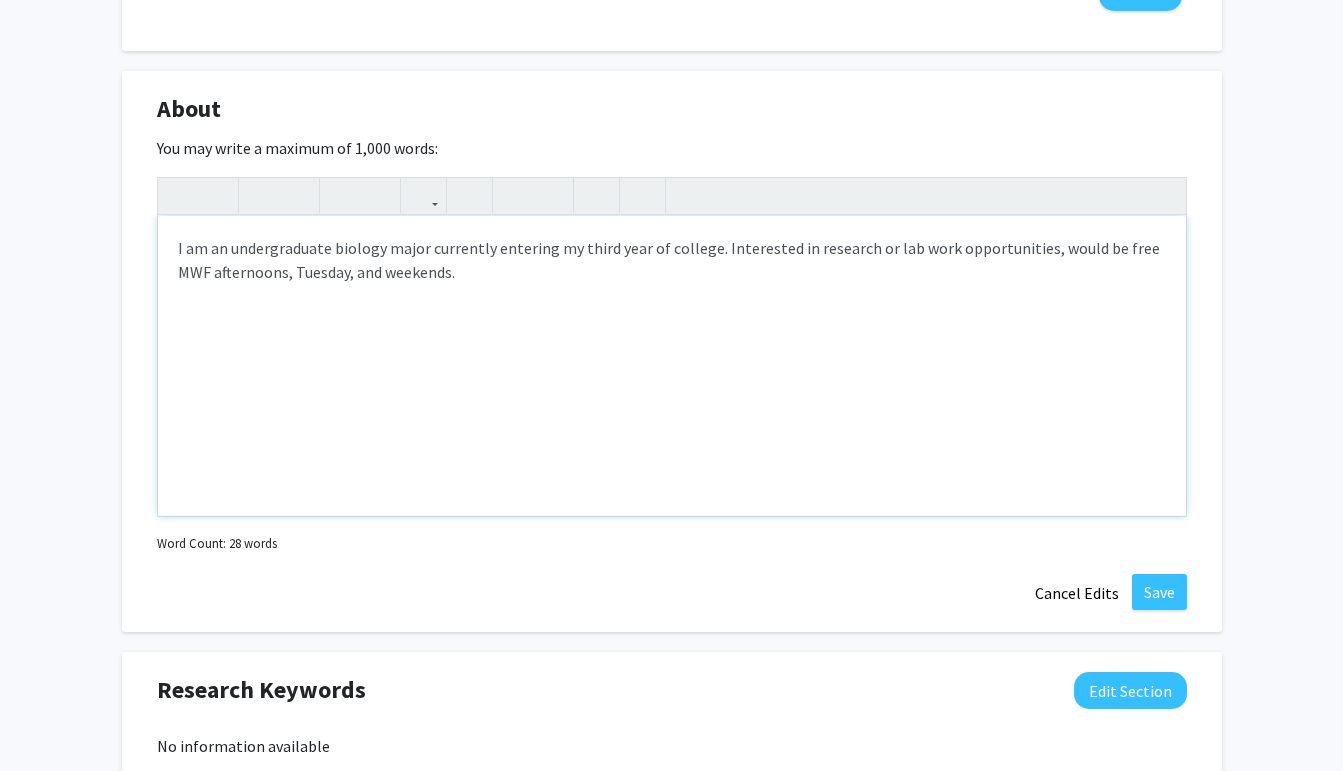 click on "I am an undergraduate biology major currently entering my third year of college. Interested in research or lab work opportunities, would be free MWF afternoons, Tuesday, and weekends." at bounding box center [672, 366] 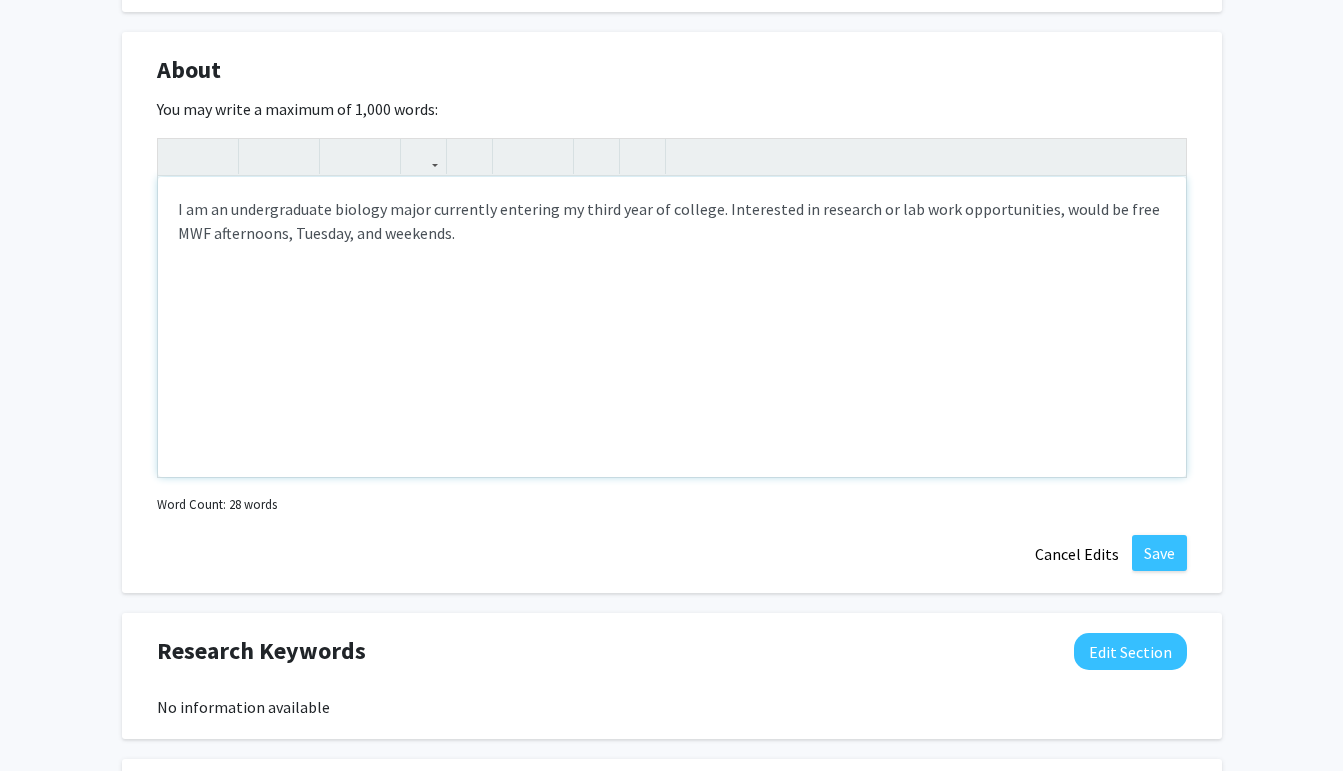 scroll, scrollTop: 976, scrollLeft: 0, axis: vertical 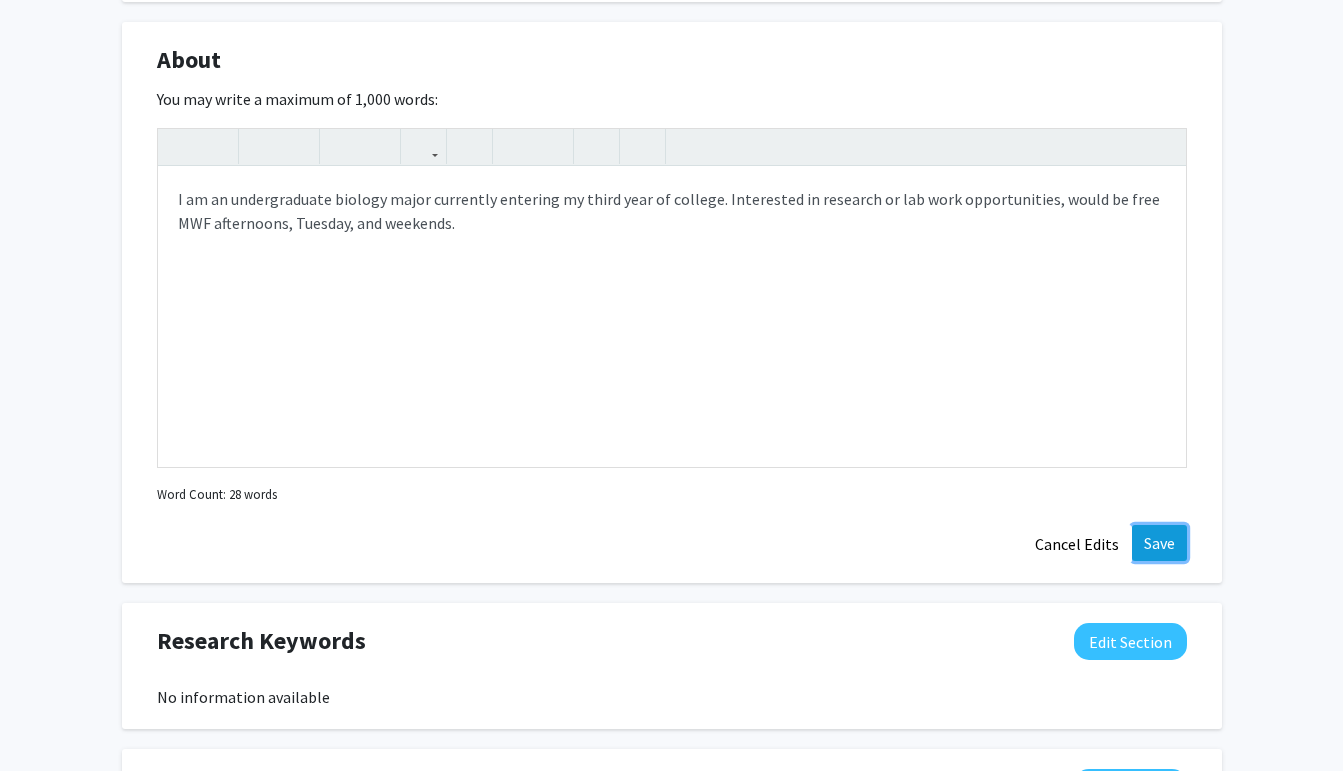click on "Save" 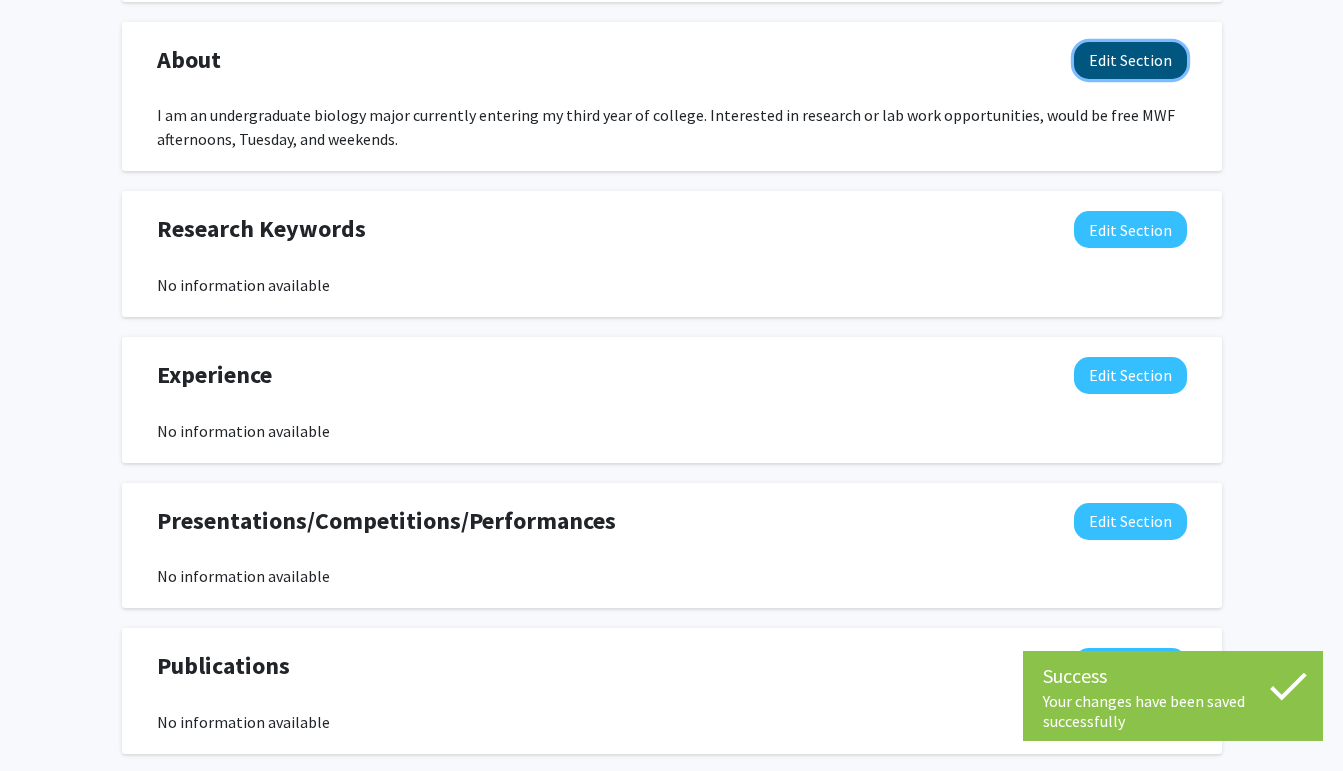 click on "Edit Section" 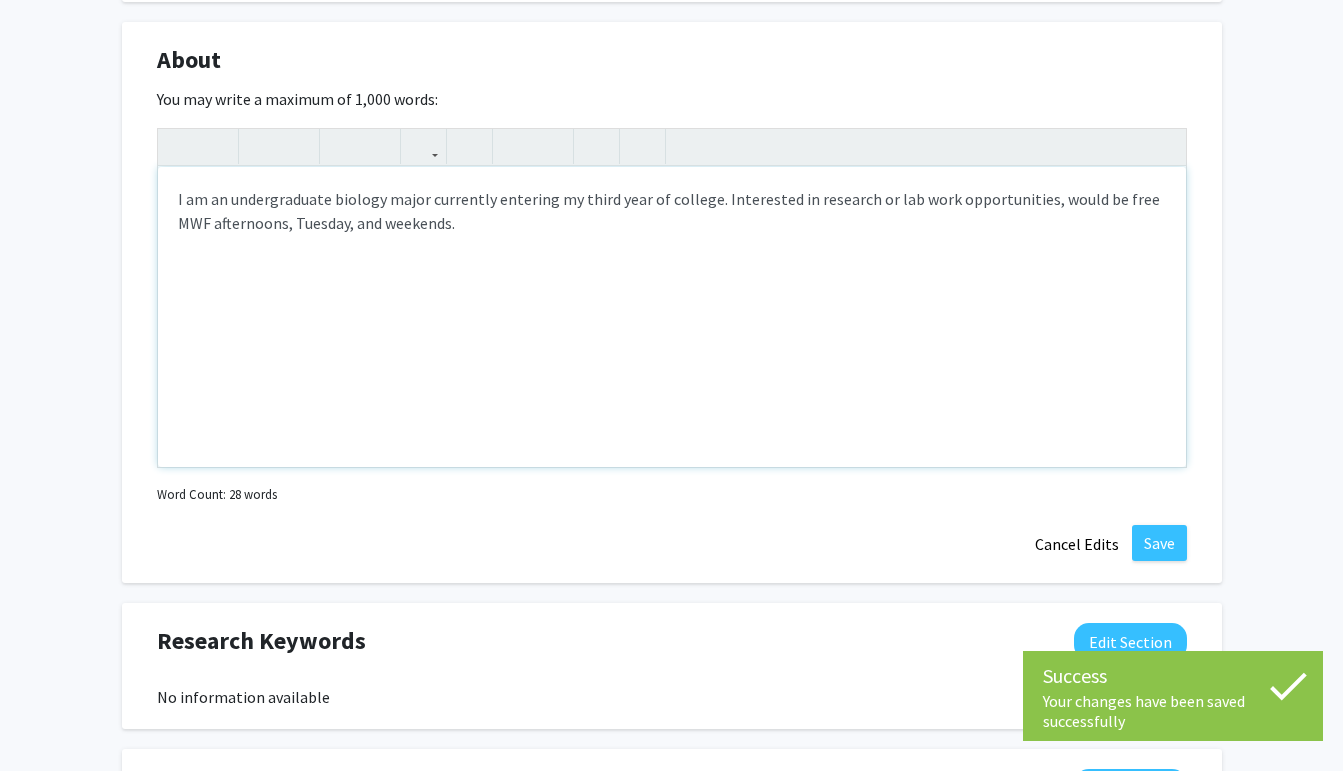 click on "I am an undergraduate biology major currently entering my third year of college. Interested in research or lab work opportunities, would be free MWF afternoons, Tuesday, and weekends." at bounding box center [672, 317] 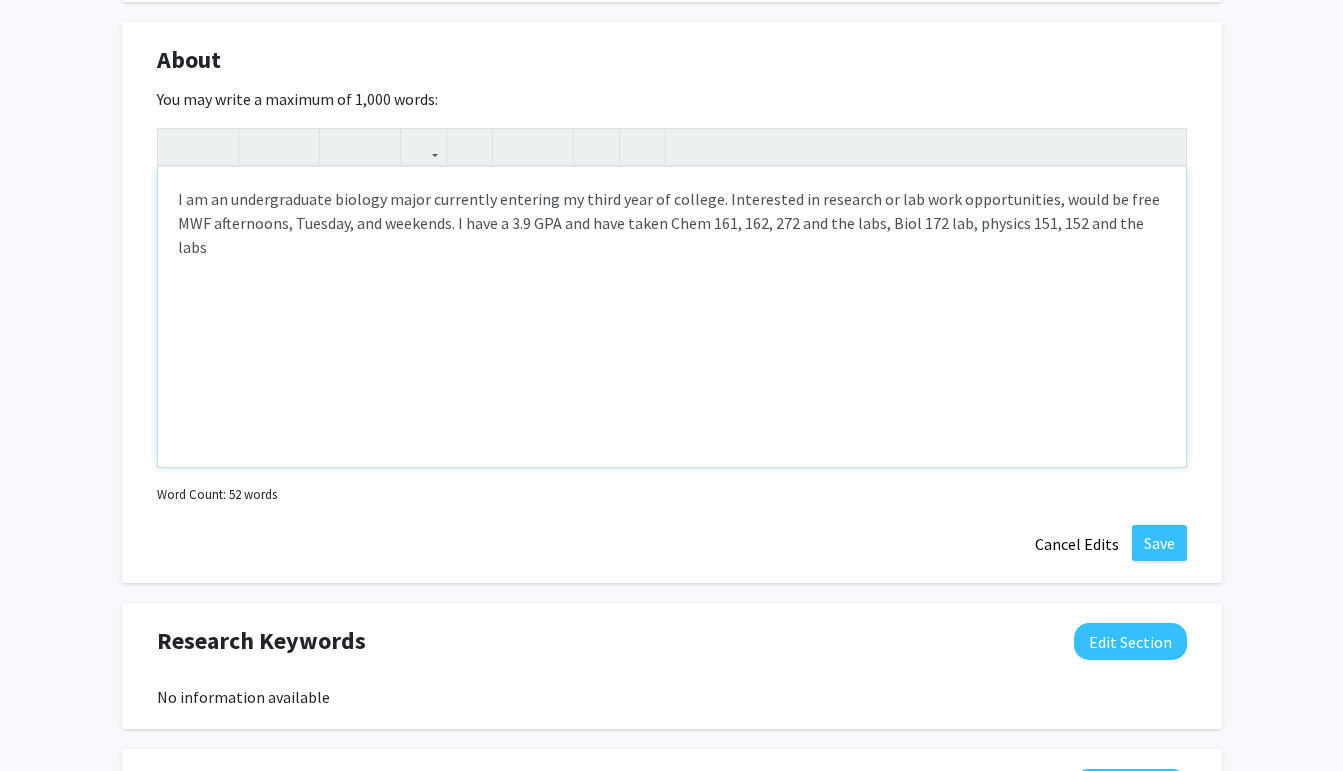 click on "I am an undergraduate biology major currently entering my third year of college. Interested in research or lab work opportunities, would be free MWF afternoons, Tuesday, and weekends. I have a 3.9 GPA and have taken Chem 161, 162, 272 and the labs, Biol 172 lab, physics 151, 152 and the labs" at bounding box center [672, 317] 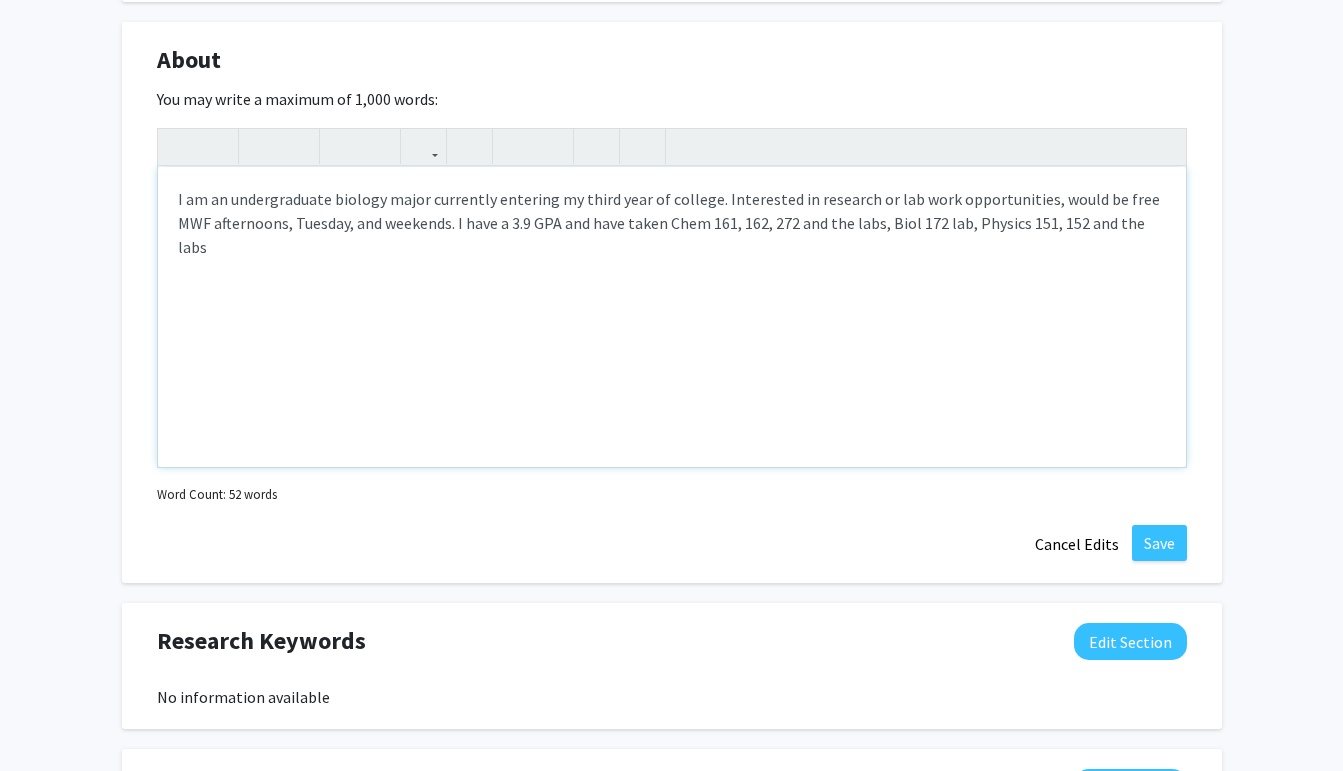click on "I am an undergraduate biology major currently entering my third year of college. Interested in research or lab work opportunities, would be free MWF afternoons, Tuesday, and weekends. I have a 3.9 GPA and have taken Chem 161, 162, 272 and the labs, Biol 172 lab, Physics 151, 152 and the labs" at bounding box center (672, 317) 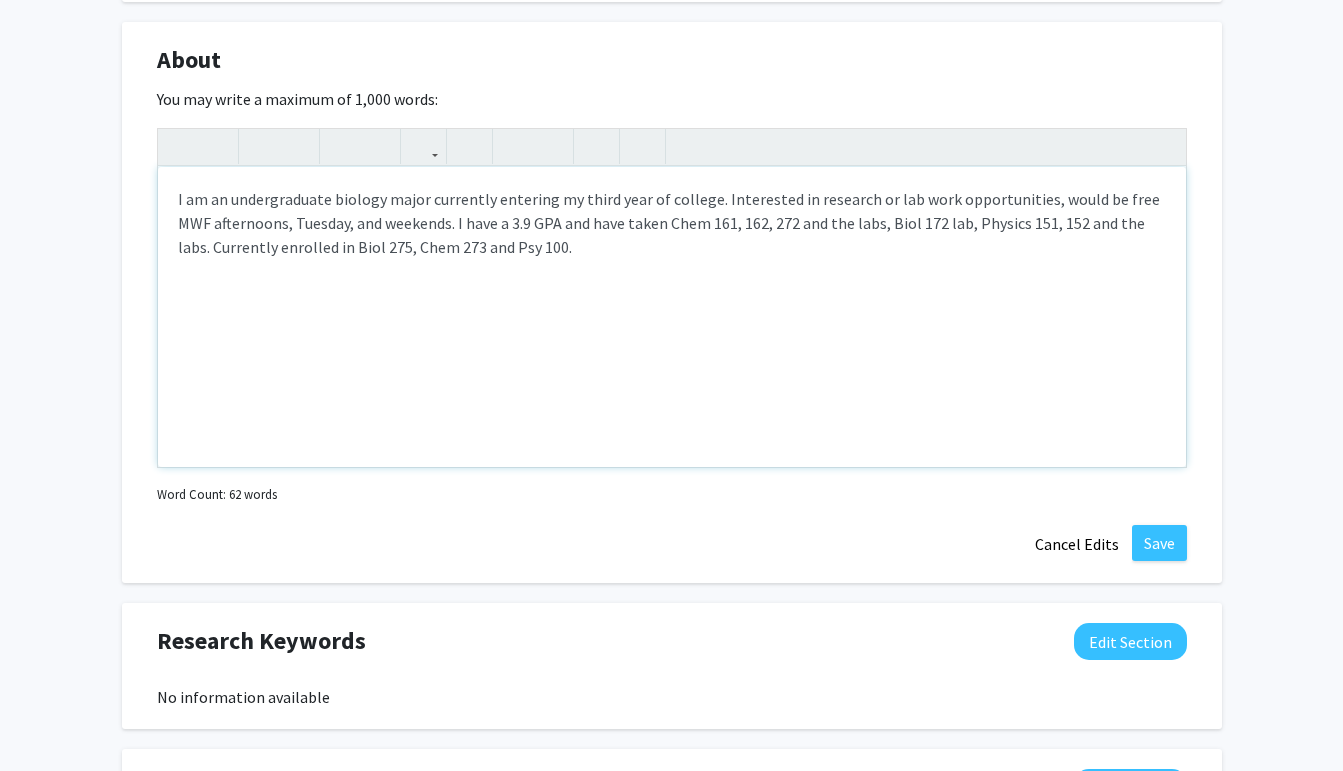 type on "I am an undergraduate biology major currently entering my third year of college. Interested in research or lab work opportunities, would be free MWF afternoons, Tuesday, and weekends. I have a 3.9 GPA and have taken Chem 161, 162, 272 and the labs, Biol 172 lab, Physics 151, 152 and the labs. Currently enrolled in Biol 275, Chem 273 and Psy 100.&nbsp;" 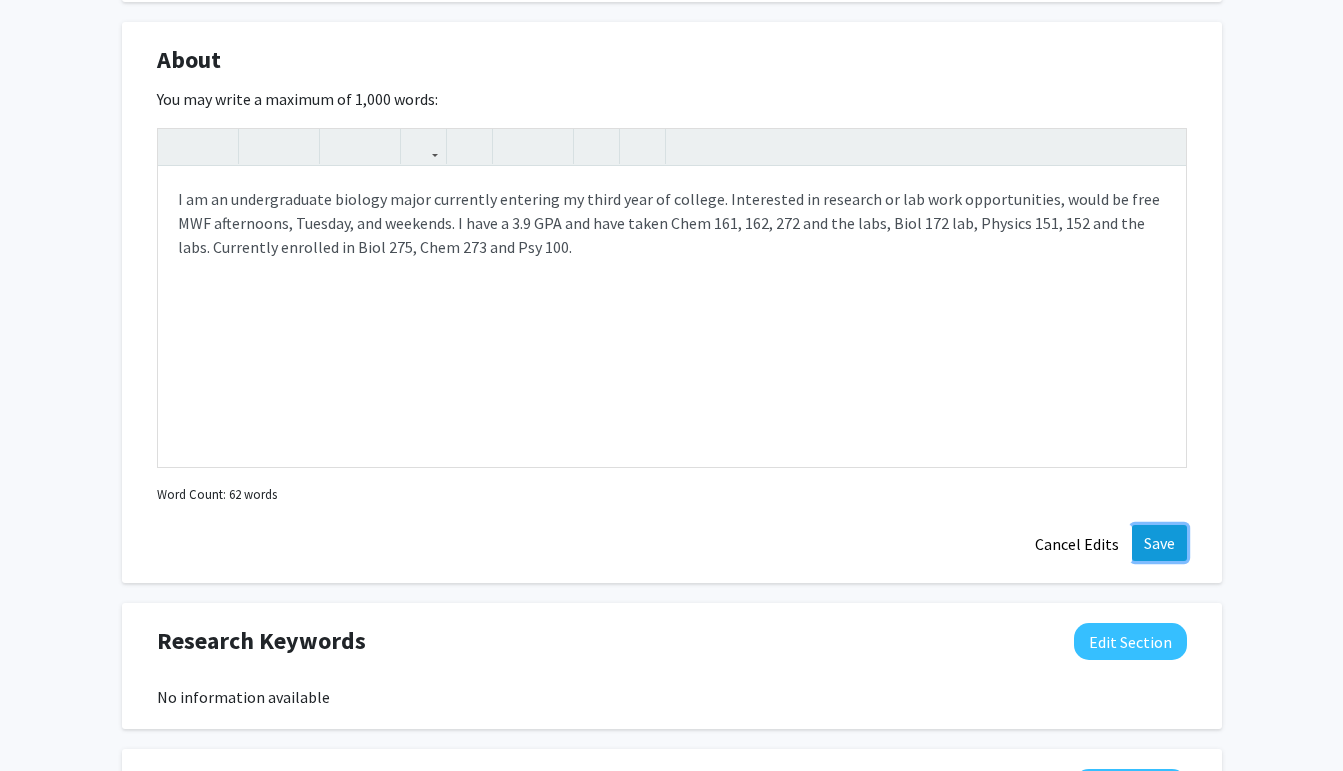 click on "Save" 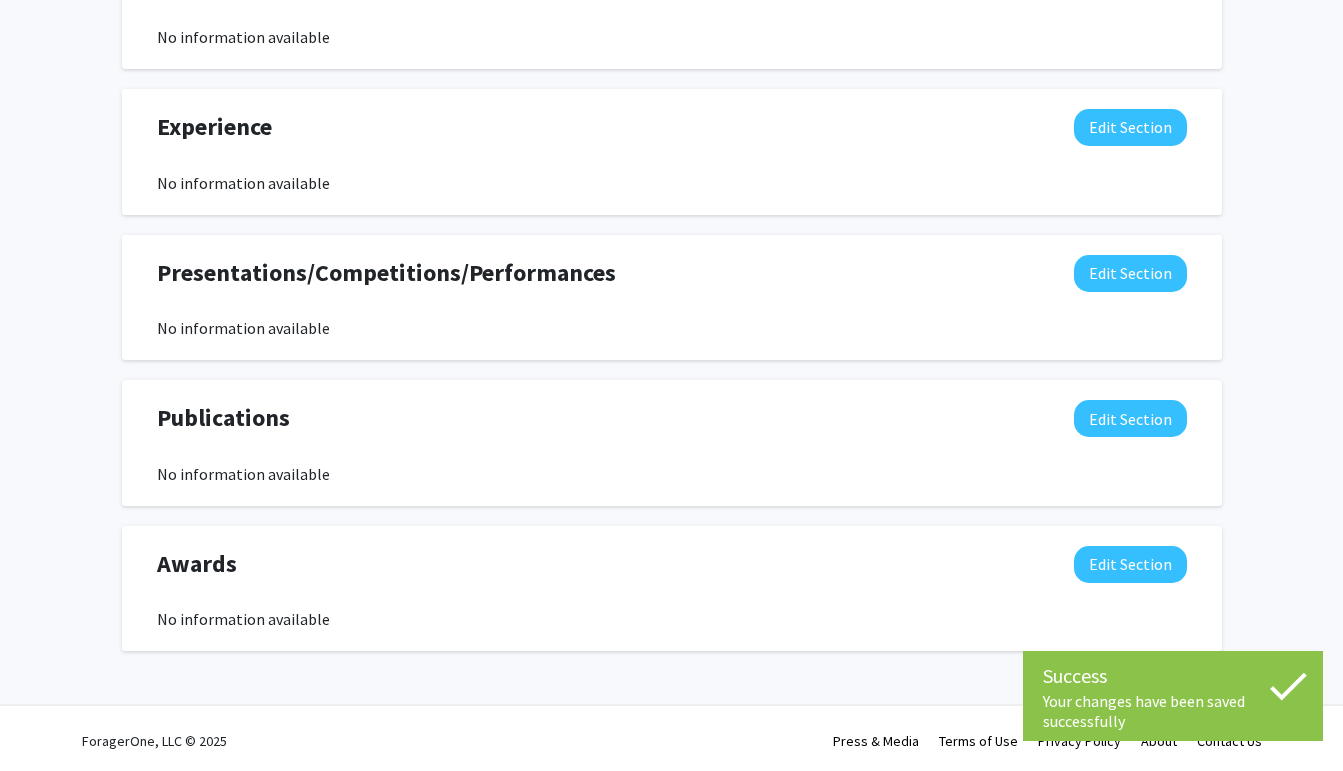 scroll, scrollTop: 1253, scrollLeft: 0, axis: vertical 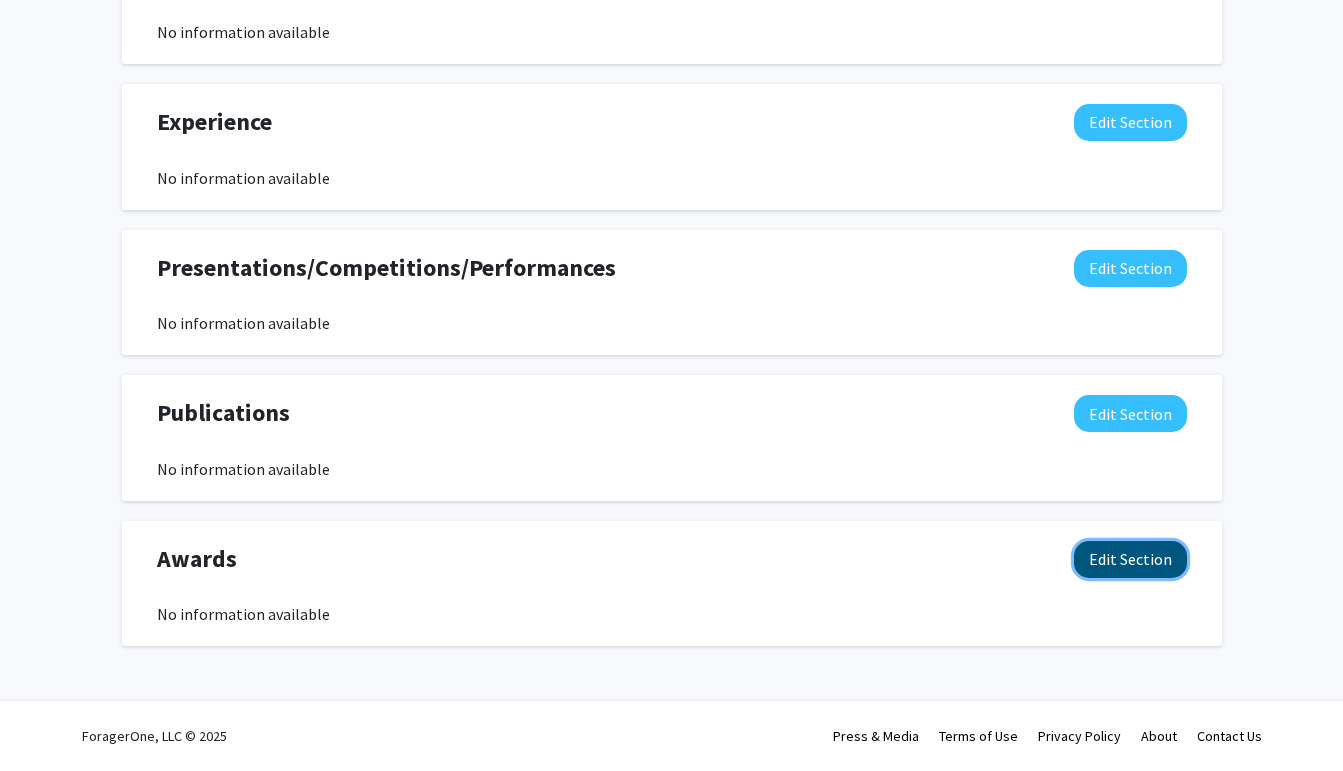 click on "Edit Section" 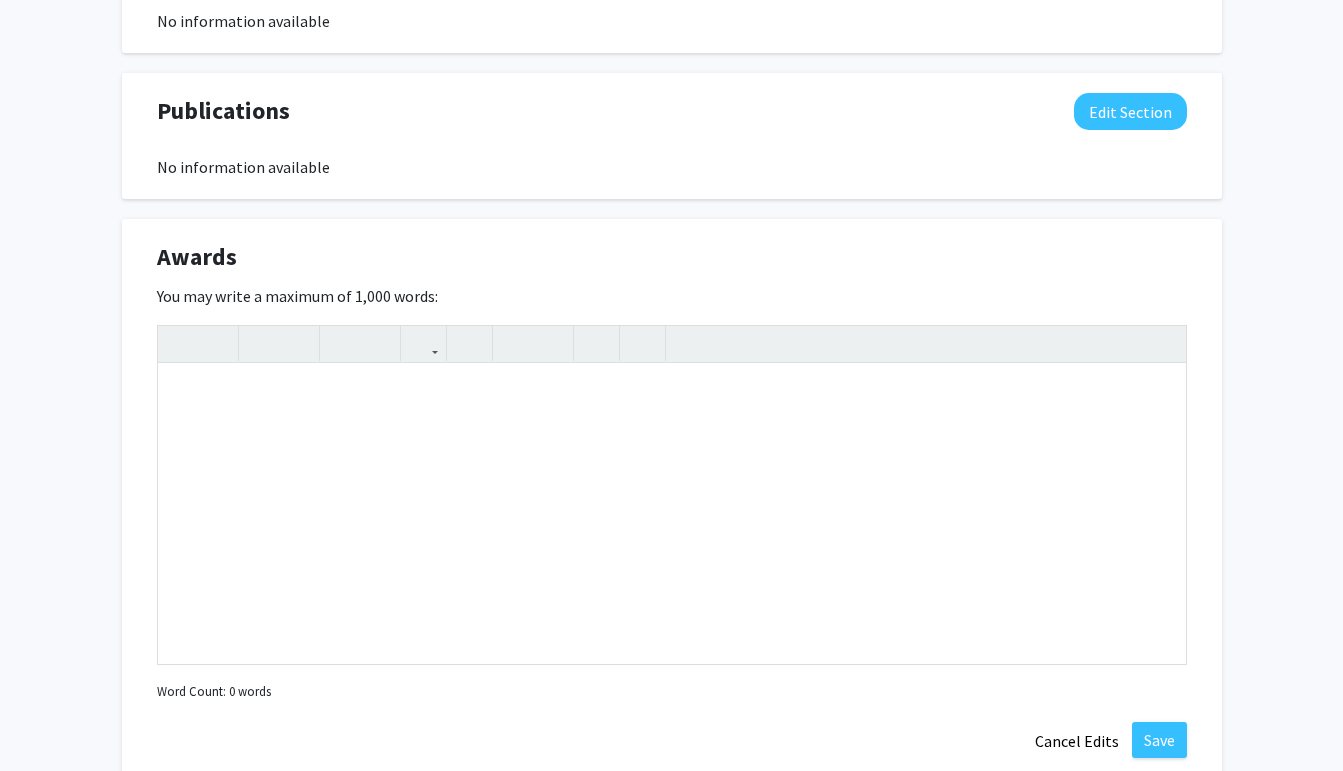 scroll, scrollTop: 1689, scrollLeft: 0, axis: vertical 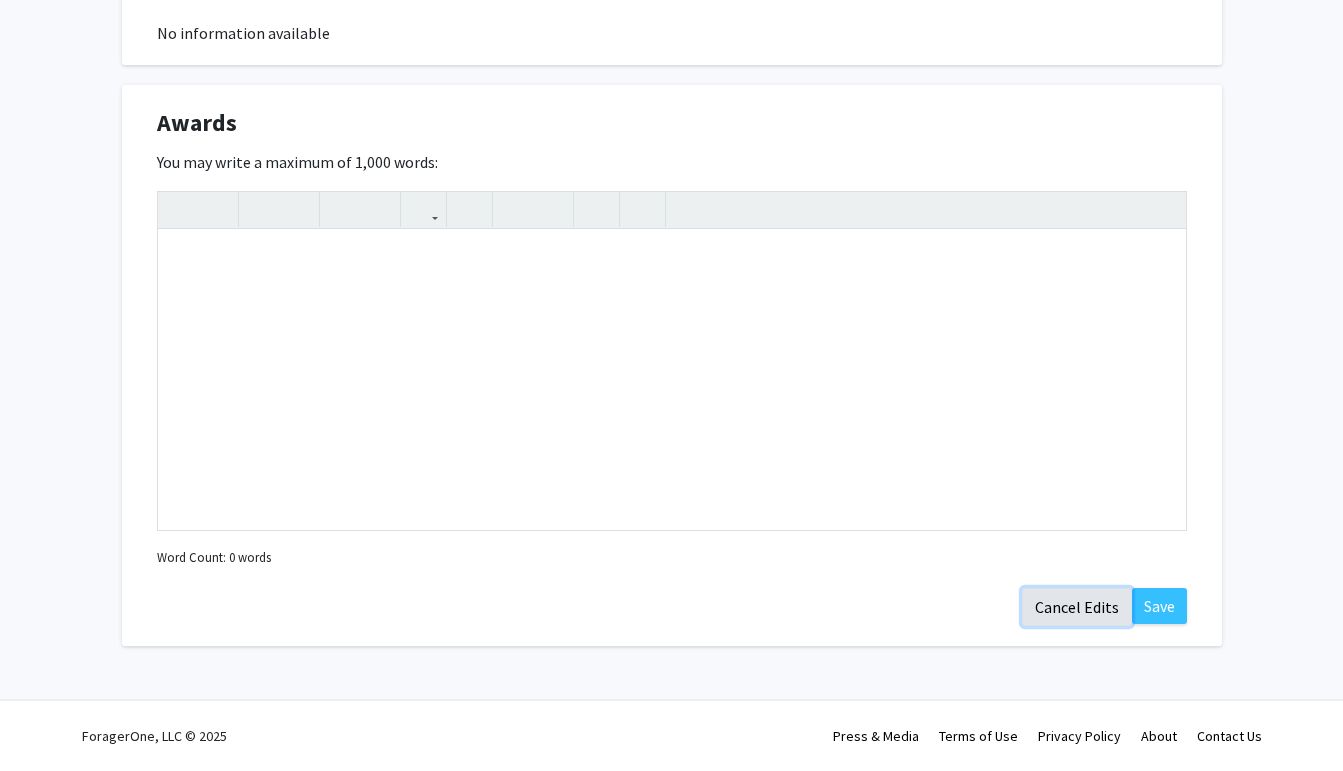 click on "Cancel Edits" 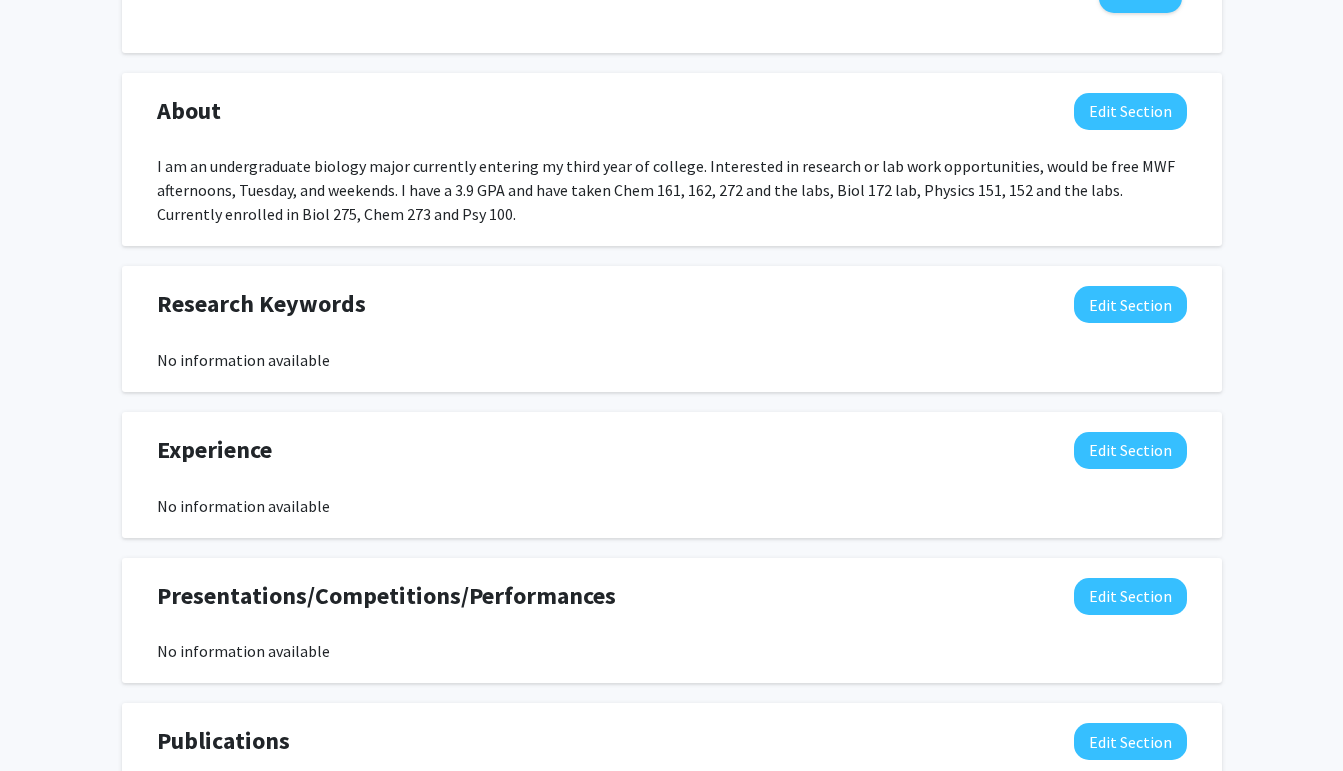 scroll, scrollTop: 0, scrollLeft: 0, axis: both 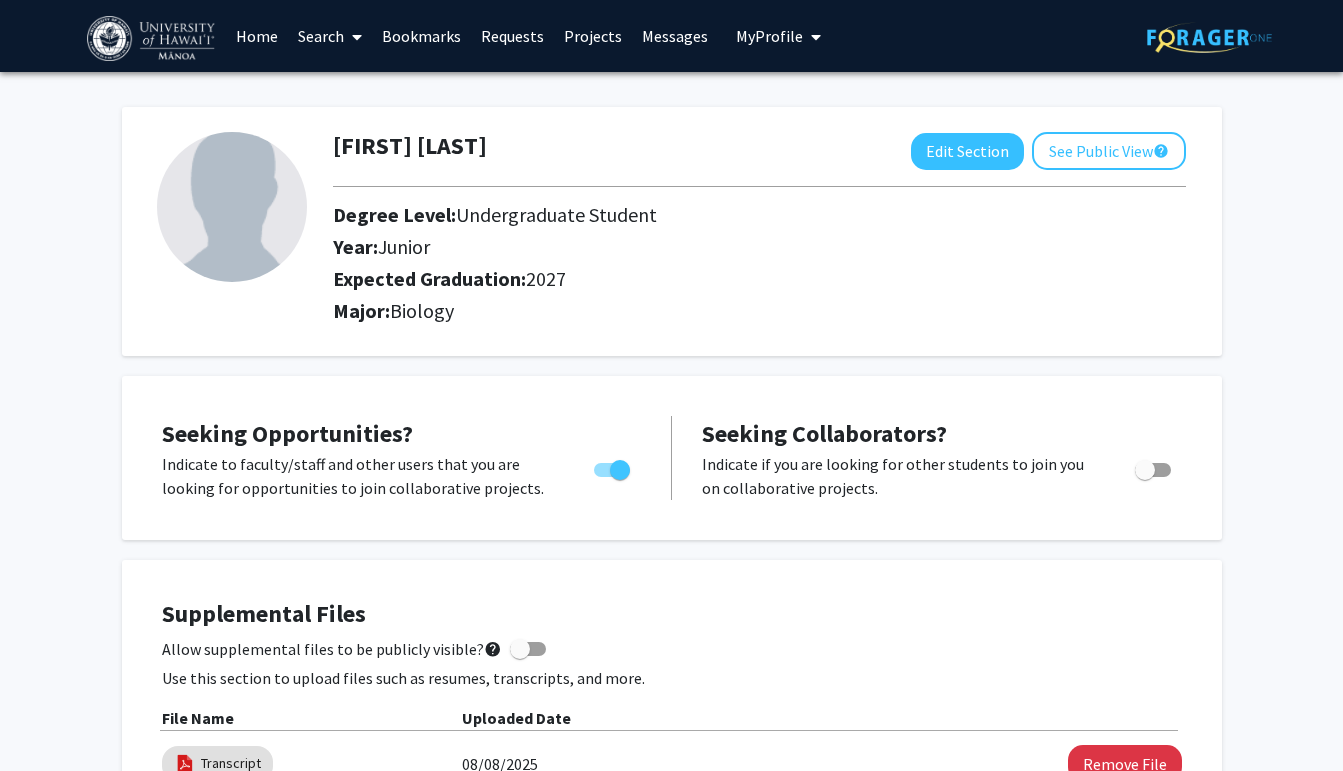 click on "Search" at bounding box center (330, 36) 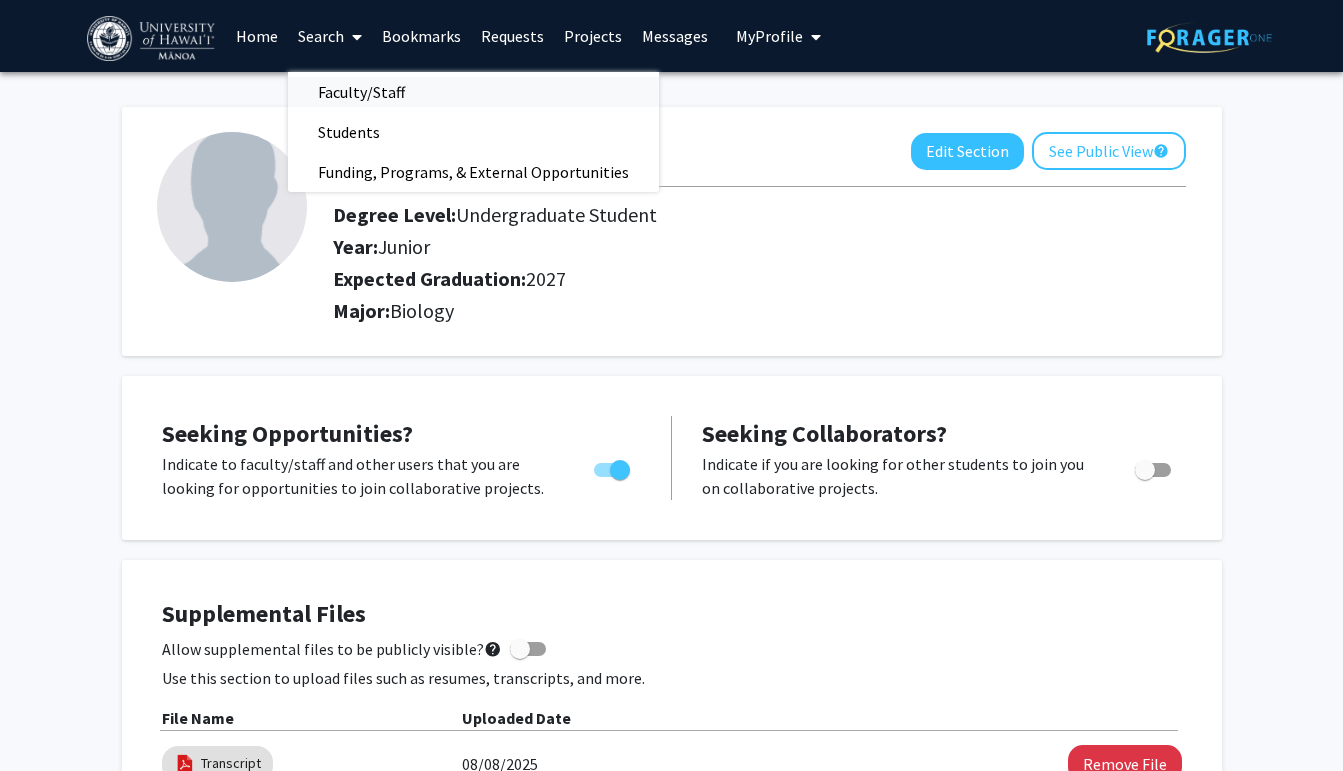 click on "Faculty/Staff" at bounding box center (361, 92) 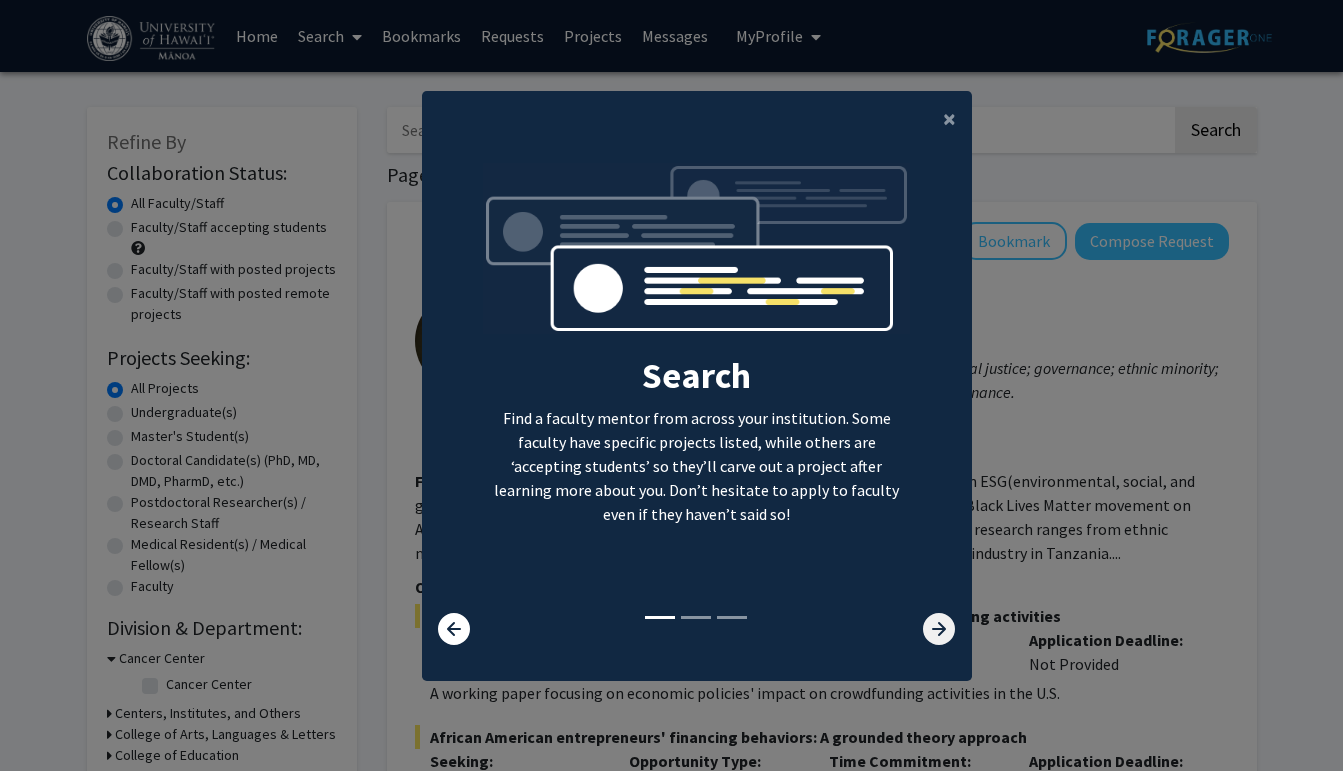 click 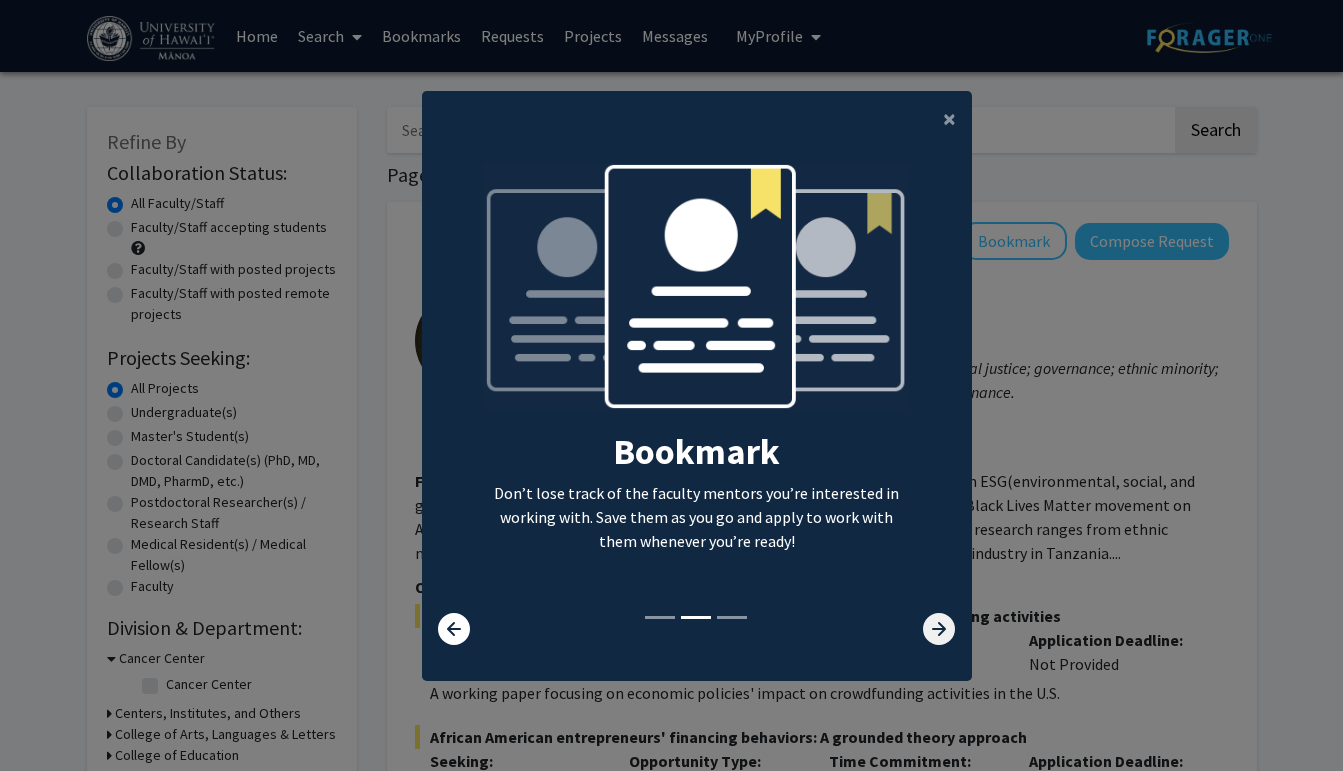 click 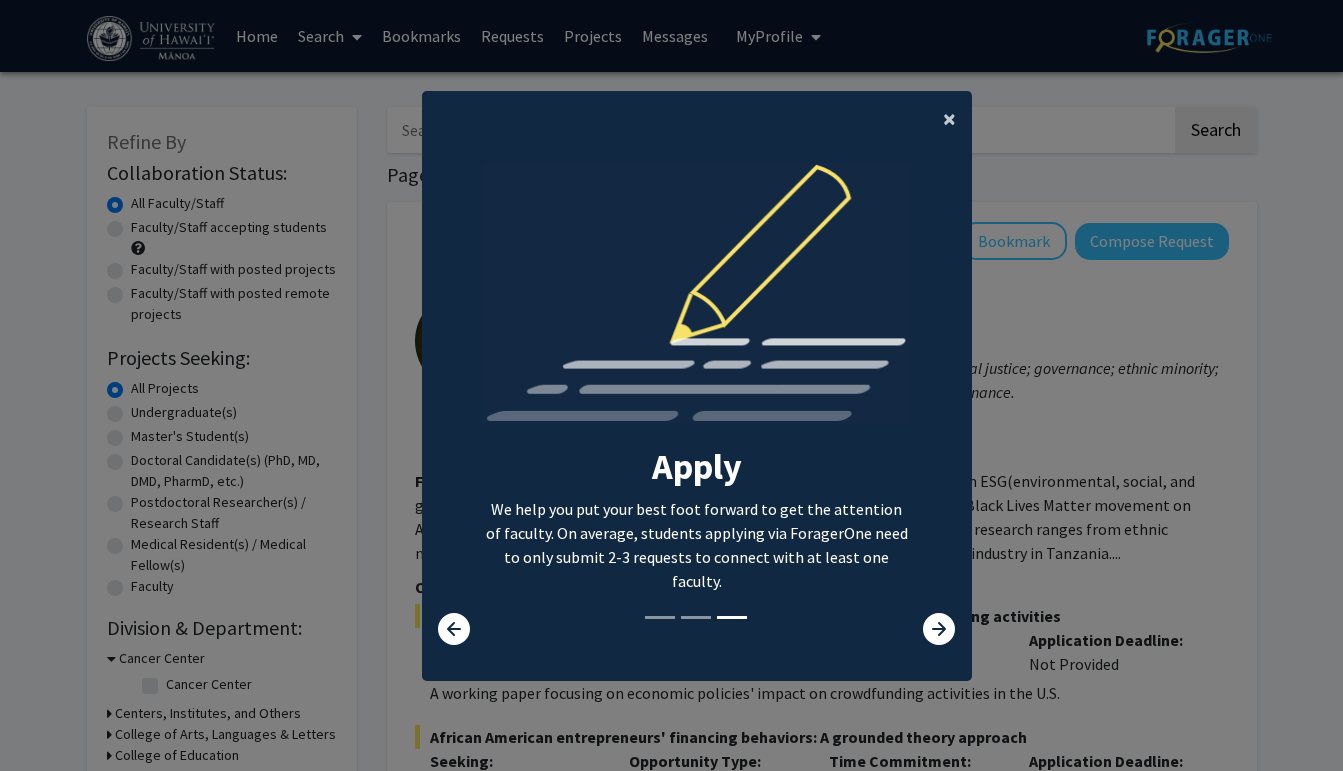 click on "×" 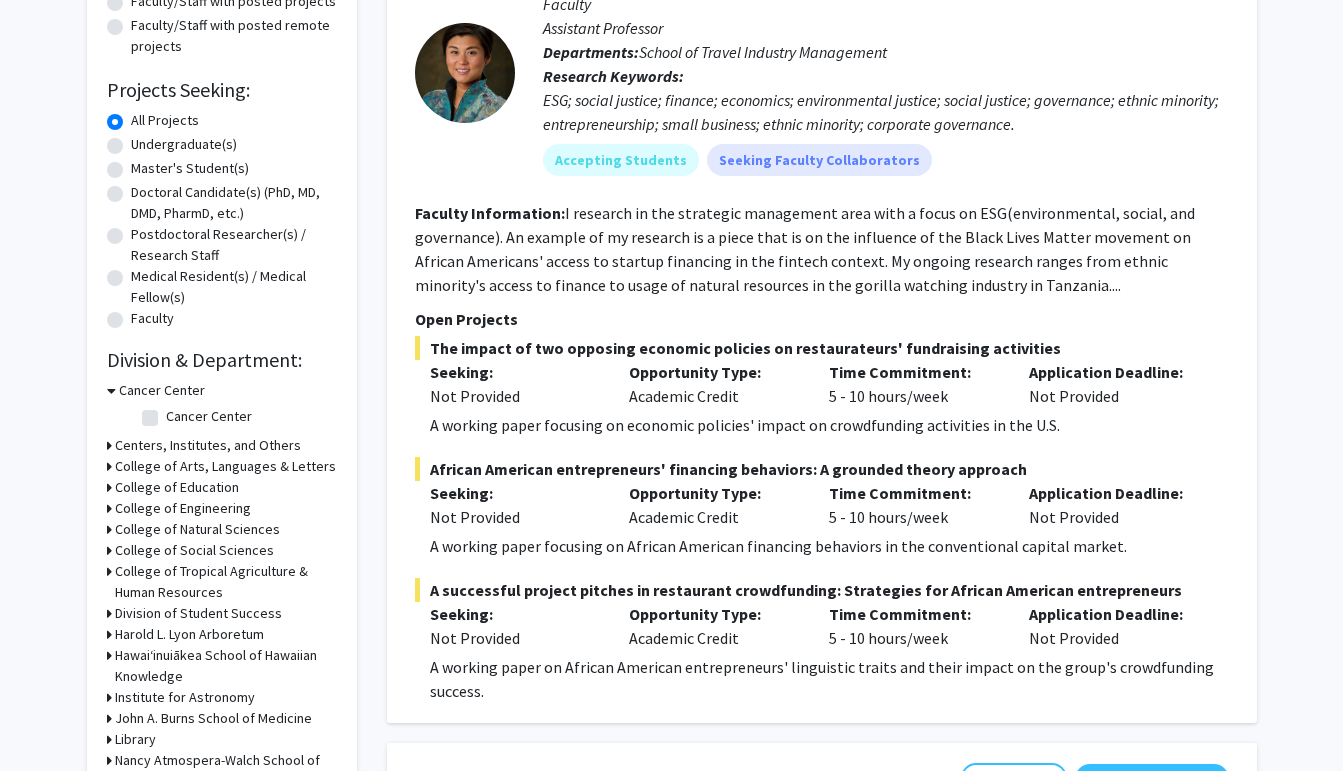scroll, scrollTop: 264, scrollLeft: 0, axis: vertical 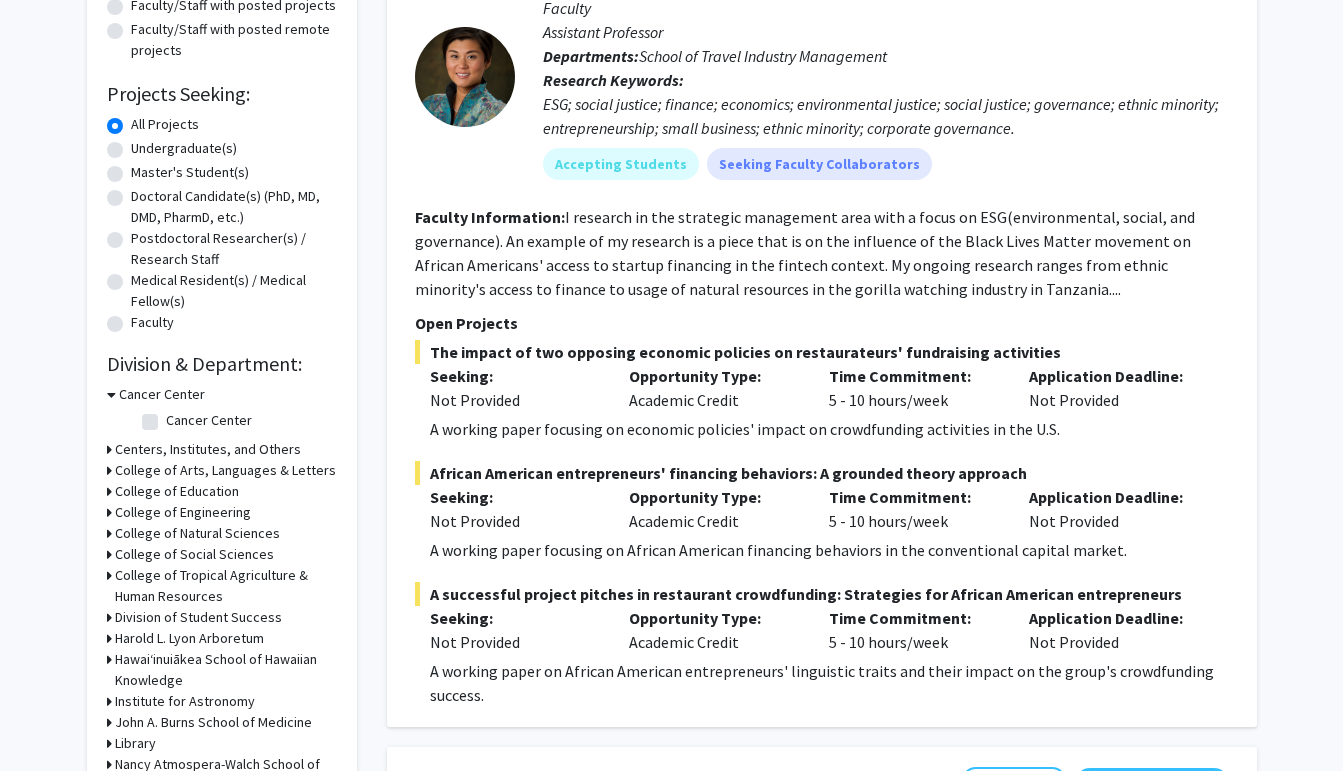 click on "Undergraduate(s)" 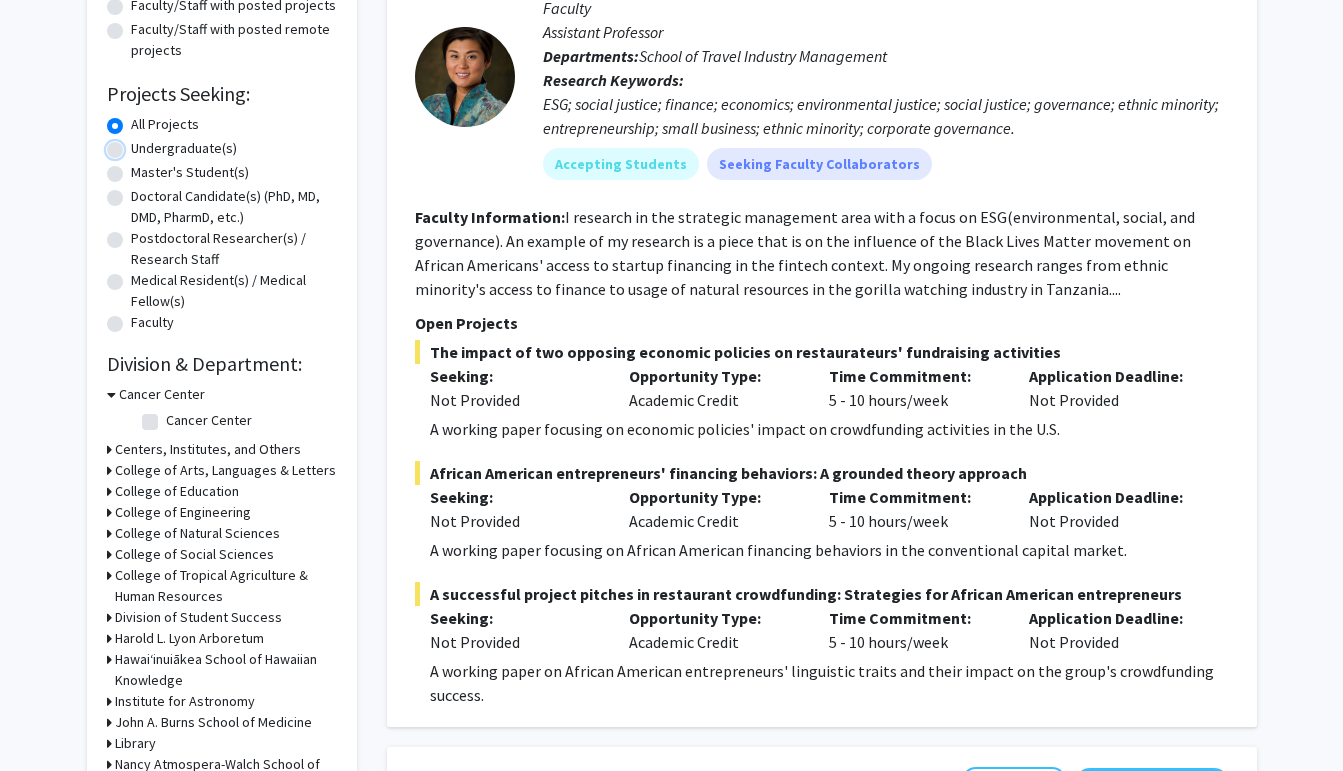 click on "Undergraduate(s)" at bounding box center [137, 144] 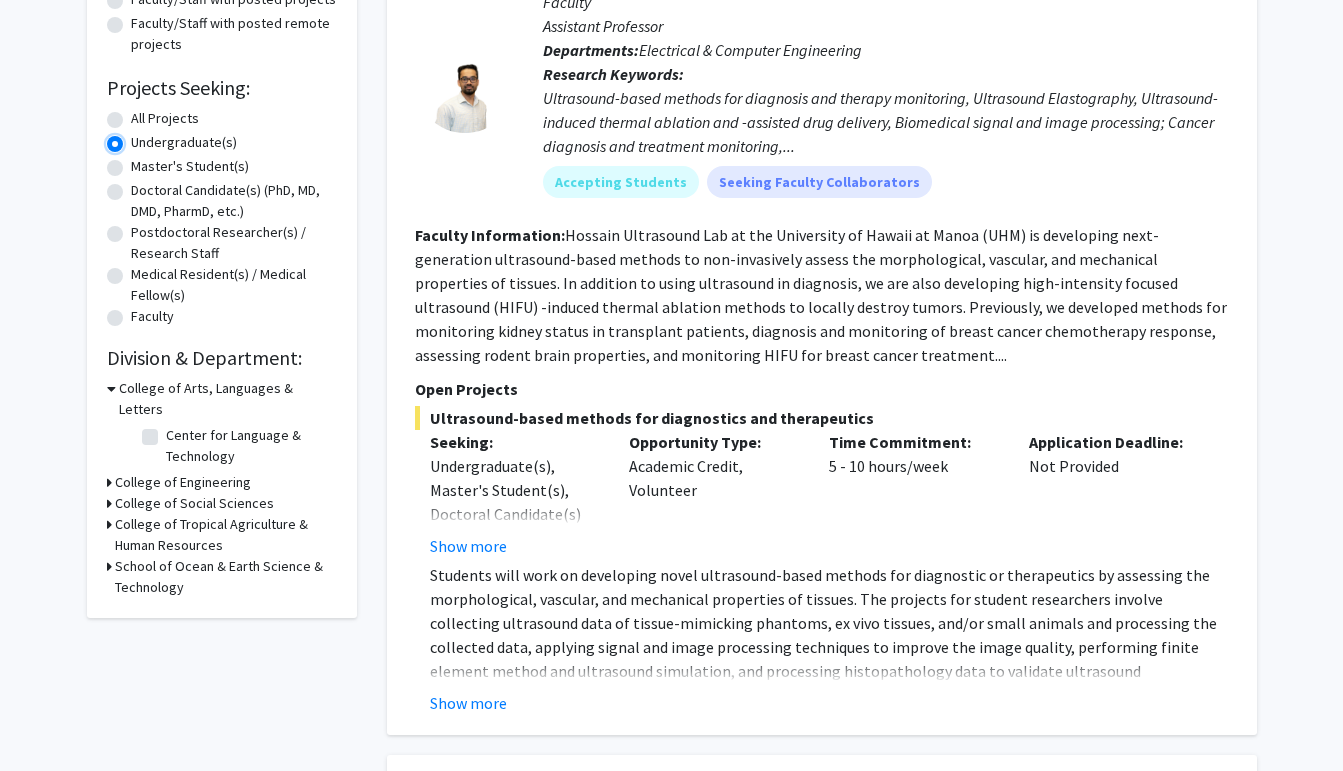 scroll, scrollTop: 268, scrollLeft: 0, axis: vertical 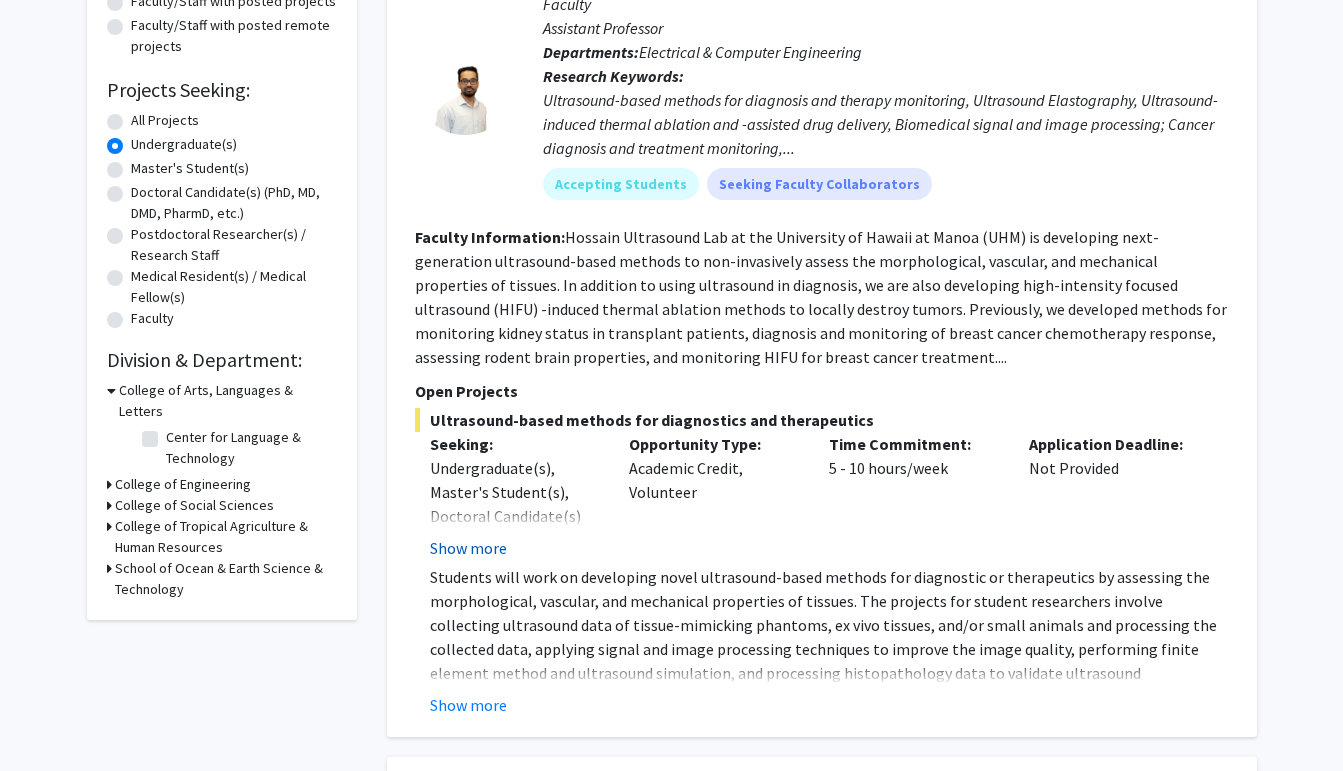 click on "Show more" 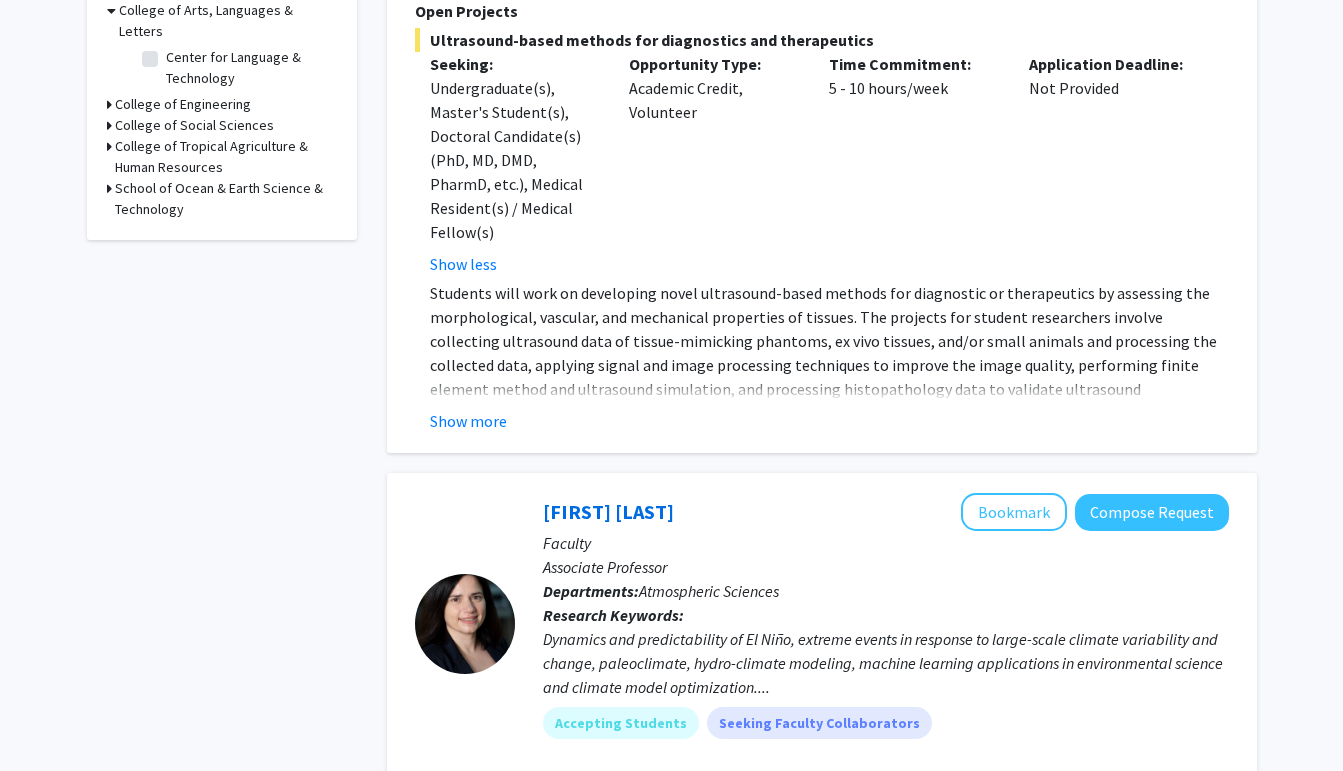 scroll, scrollTop: 652, scrollLeft: 0, axis: vertical 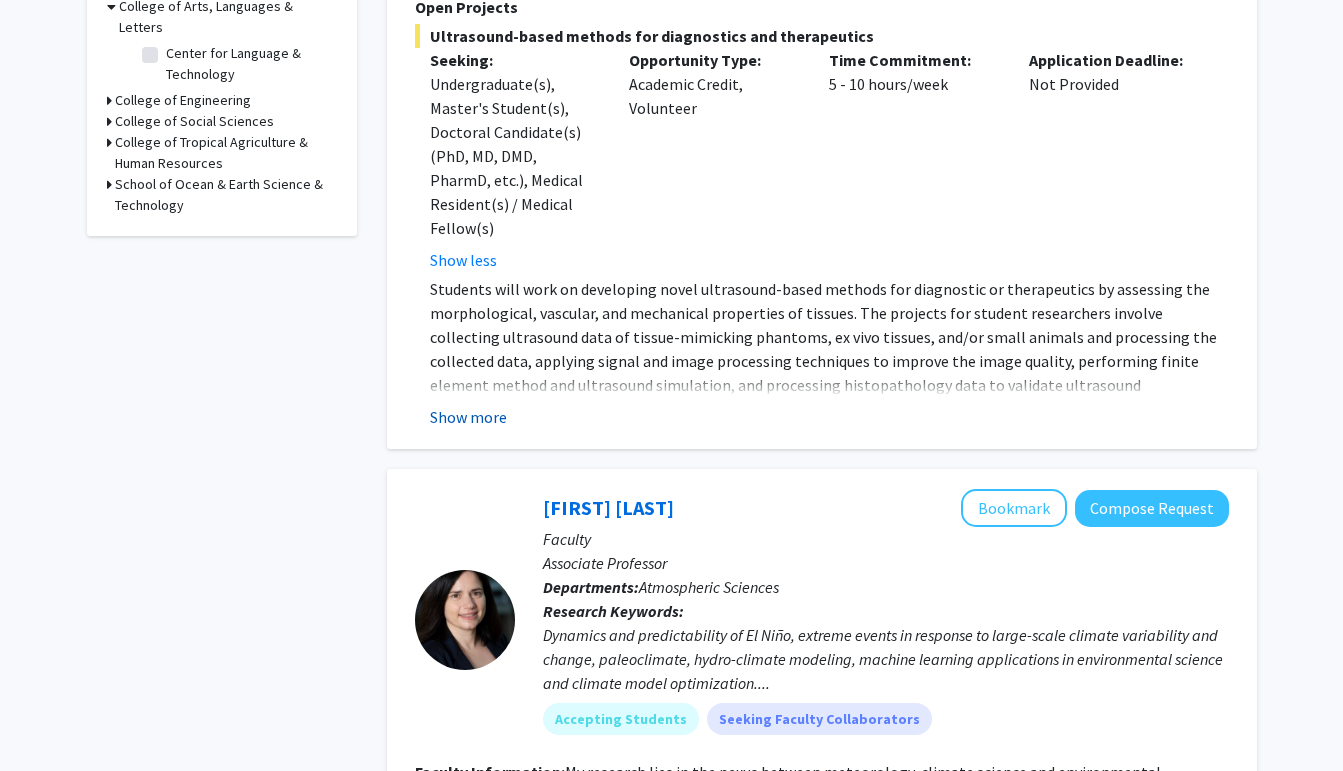click on "Show more" 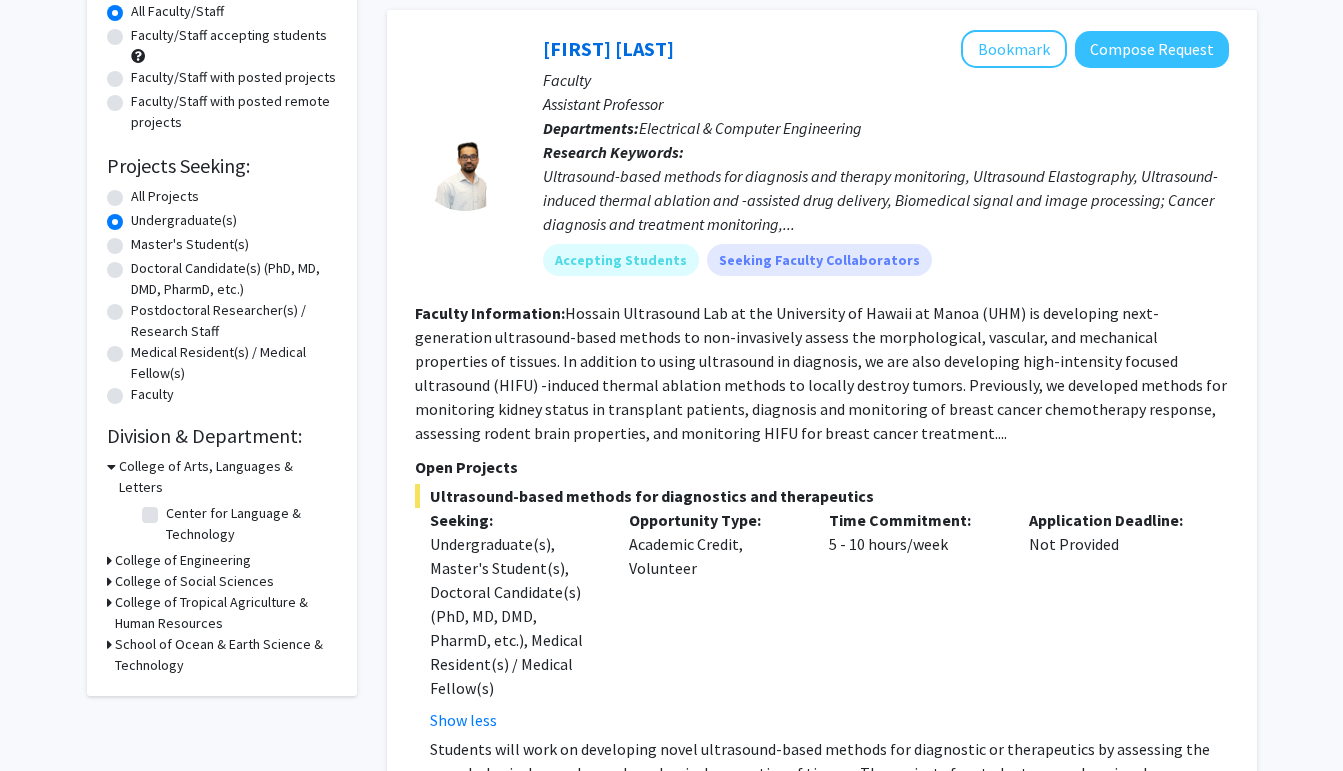 scroll, scrollTop: 179, scrollLeft: 0, axis: vertical 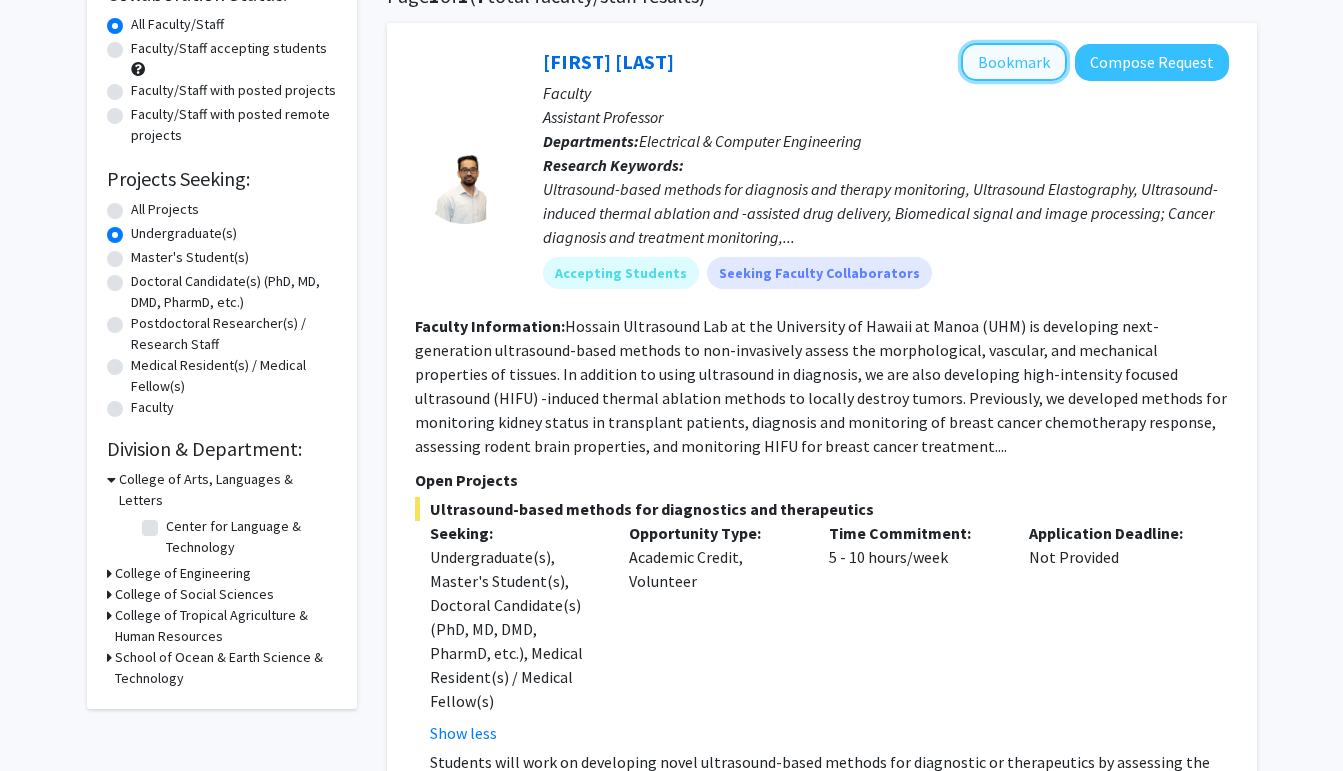 click on "Bookmark" 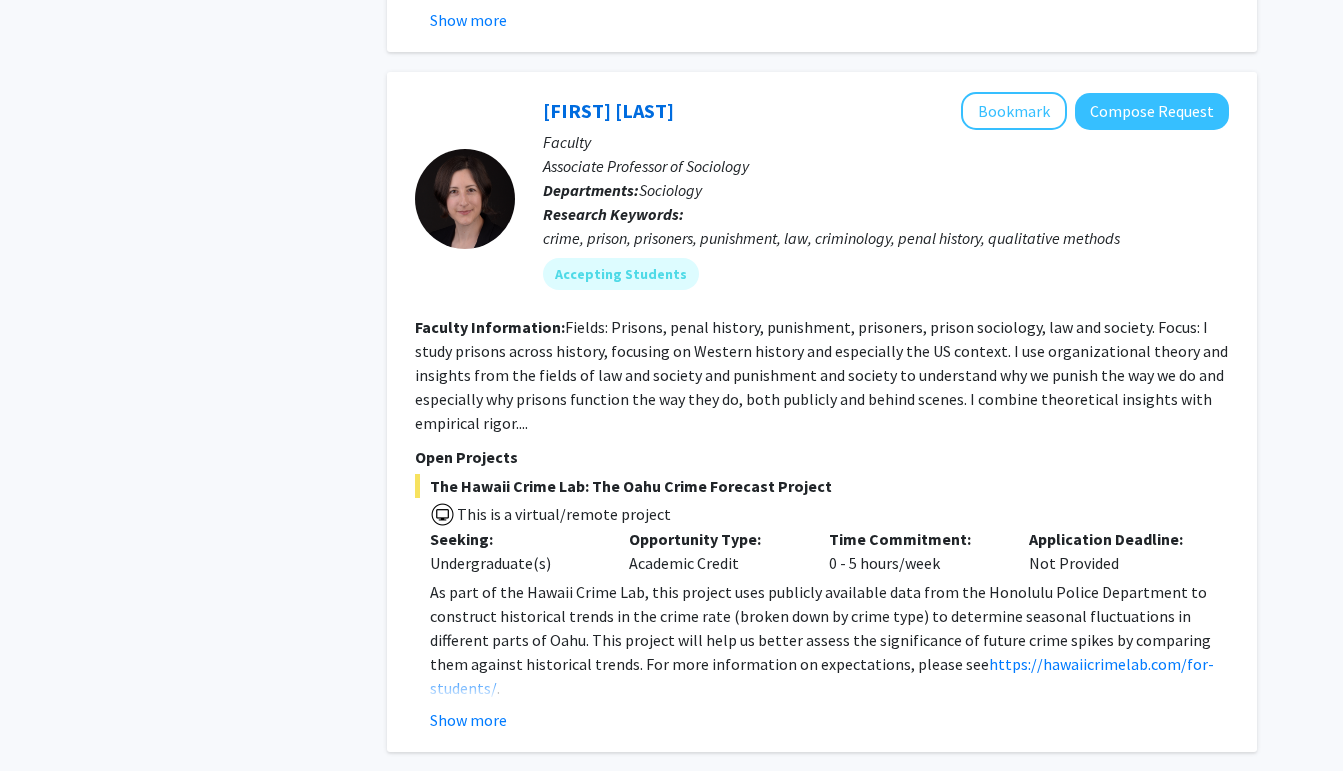 scroll, scrollTop: 8644, scrollLeft: 0, axis: vertical 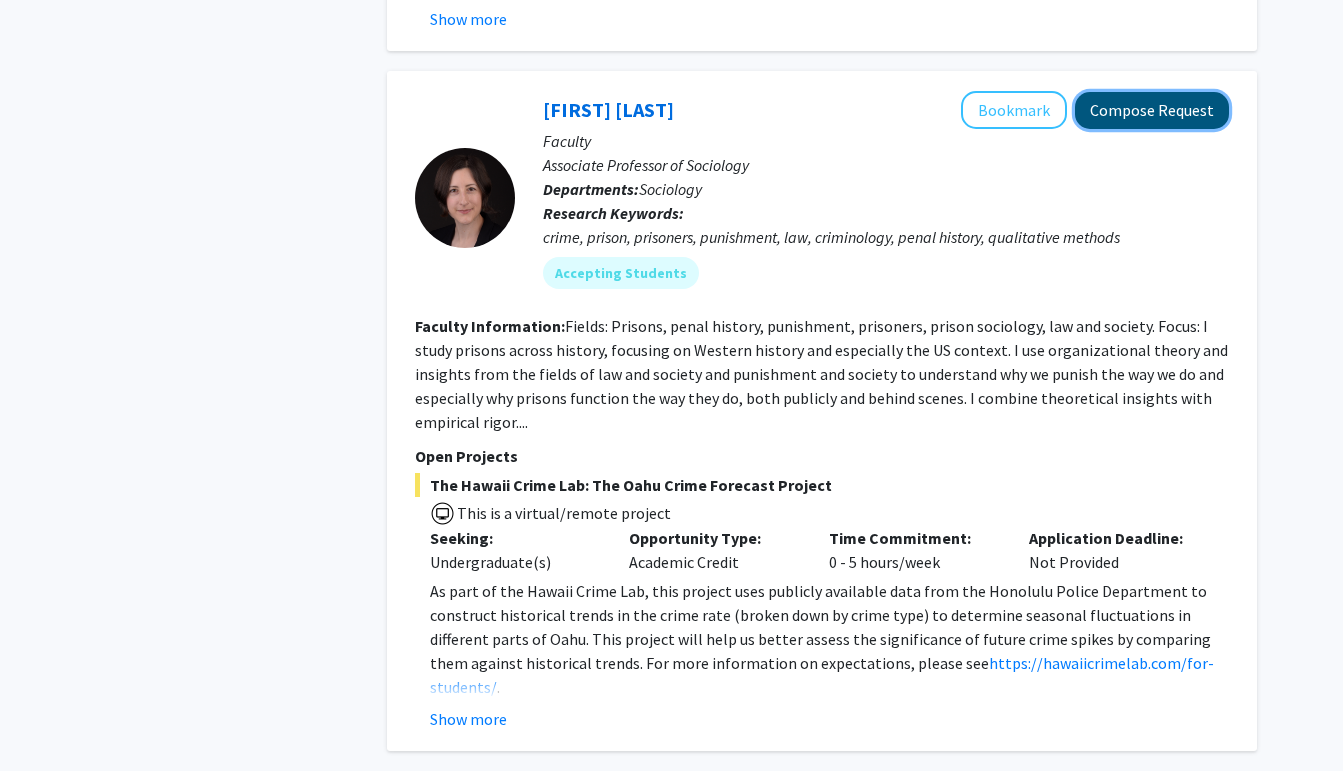 click on "Compose Request" 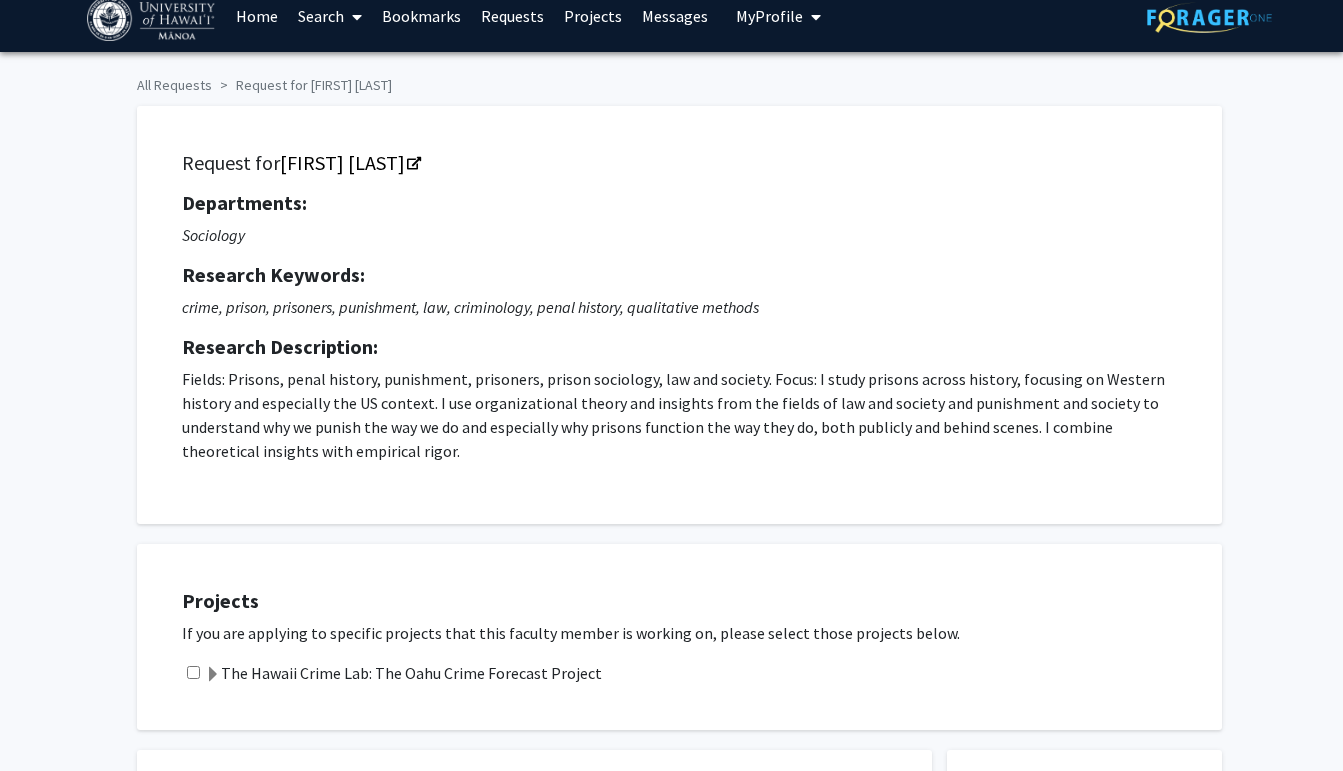 scroll, scrollTop: 29, scrollLeft: 0, axis: vertical 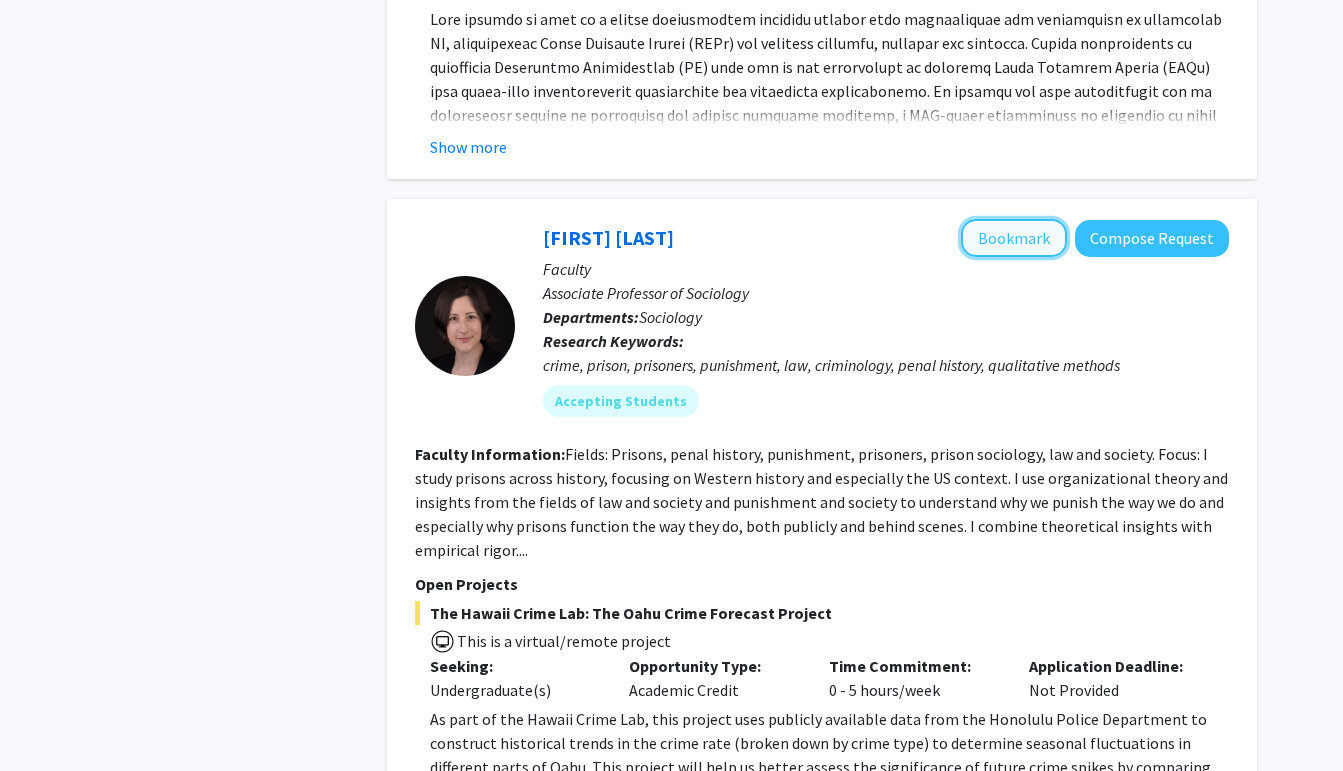 click on "Bookmark" 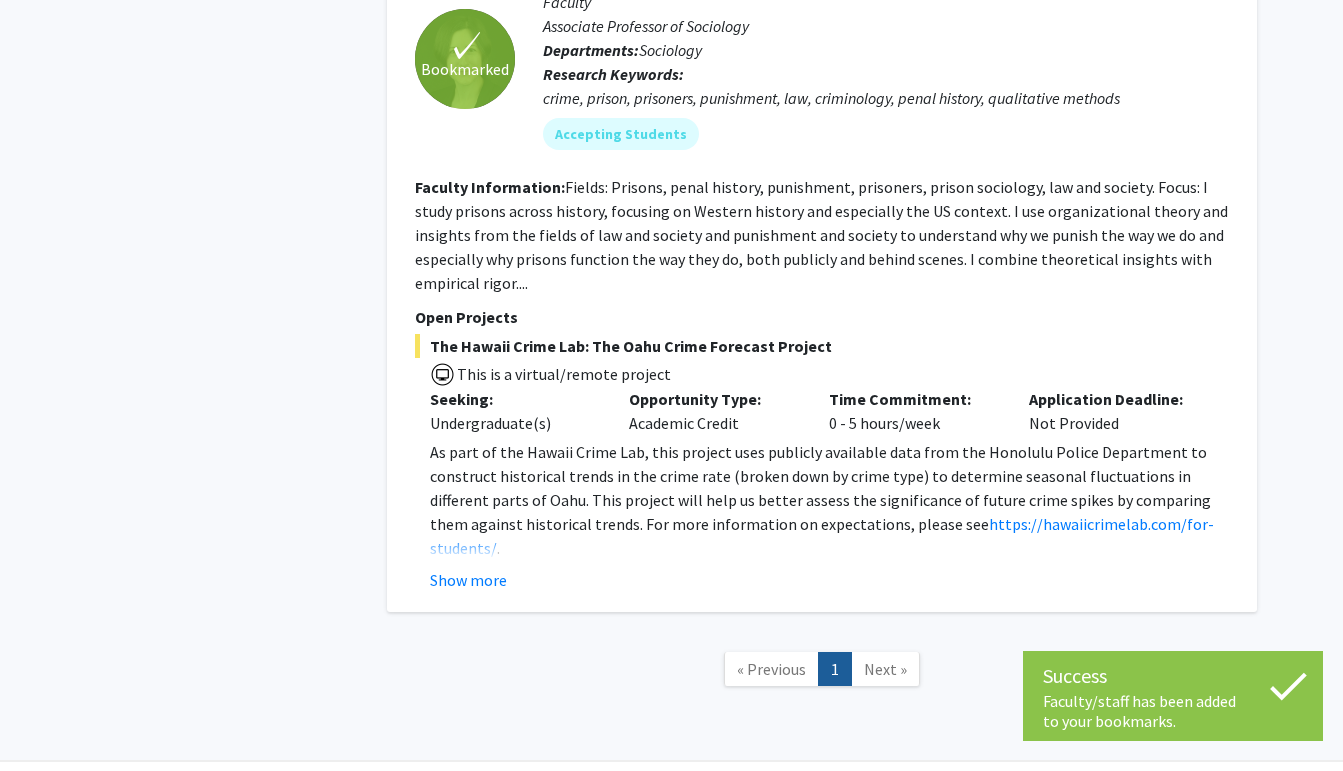 scroll, scrollTop: 8653, scrollLeft: 0, axis: vertical 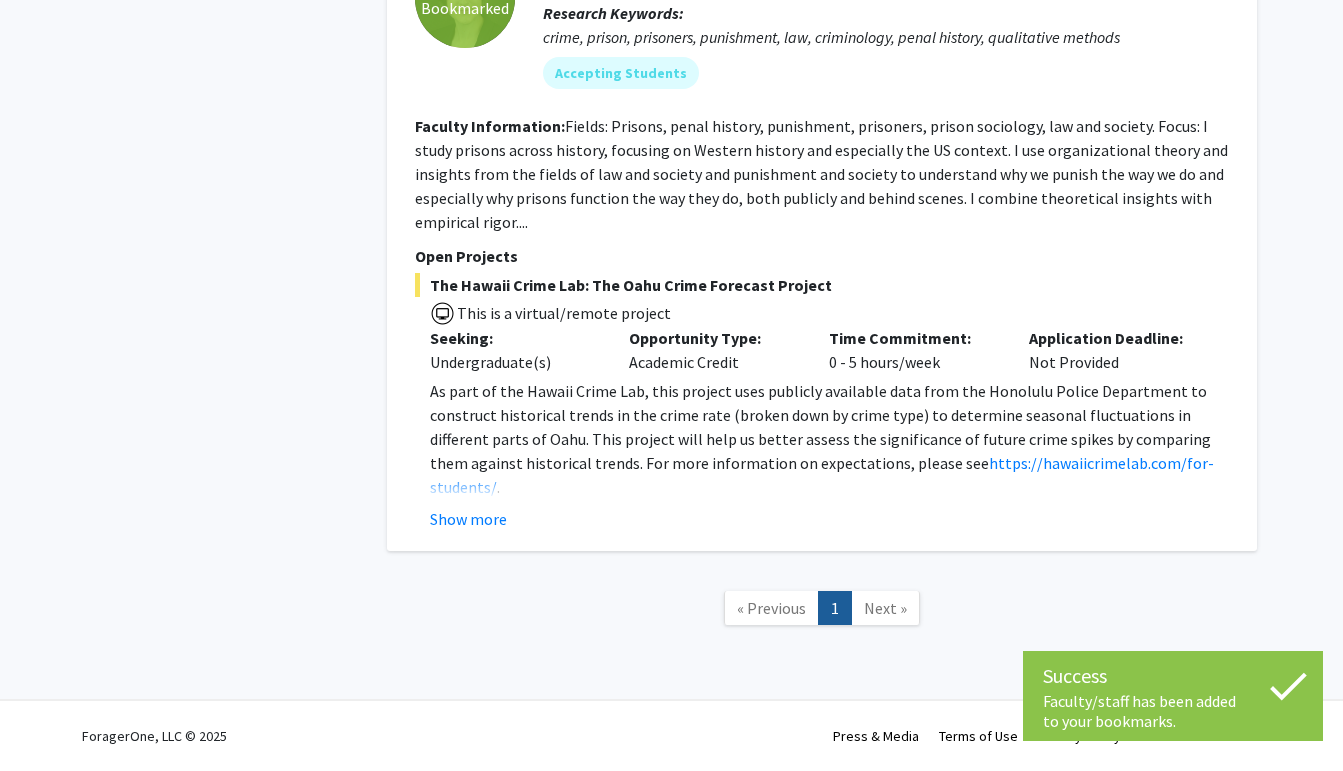 click on "Next »" 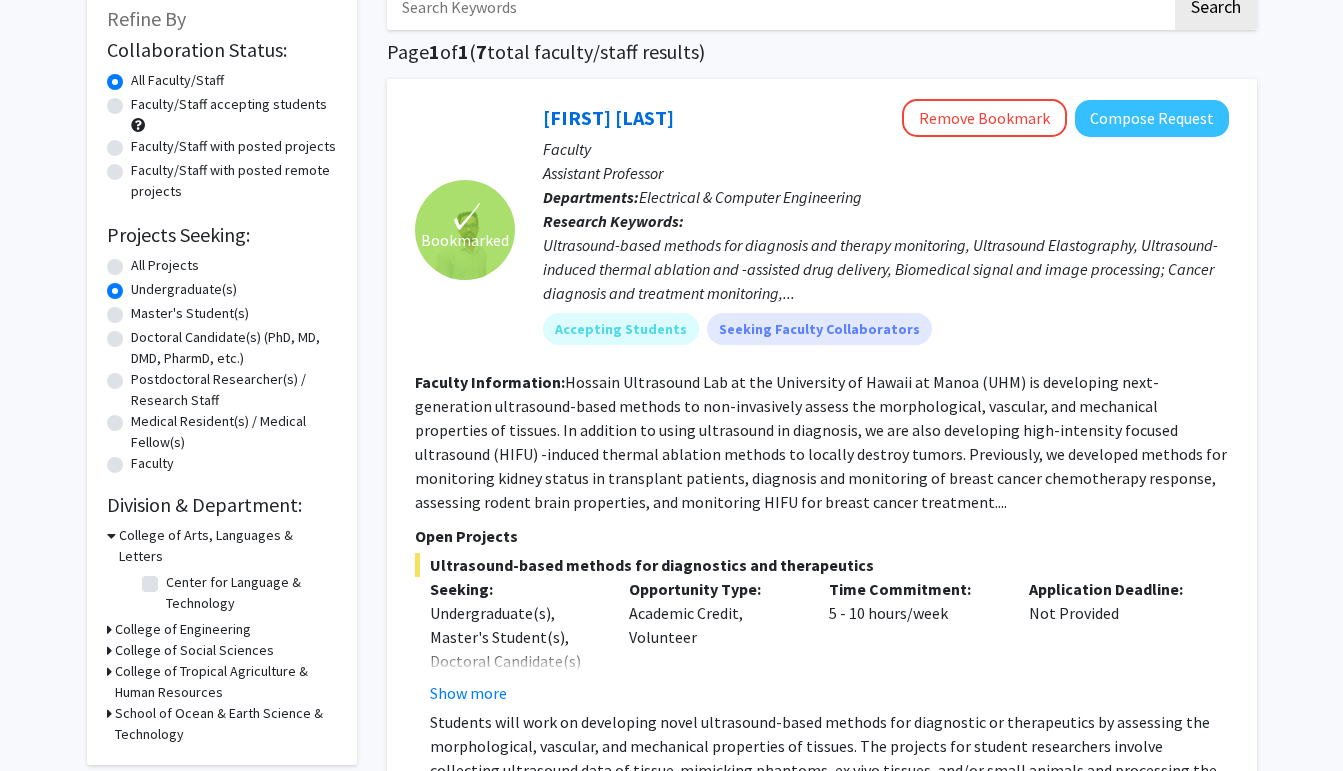 scroll, scrollTop: 0, scrollLeft: 0, axis: both 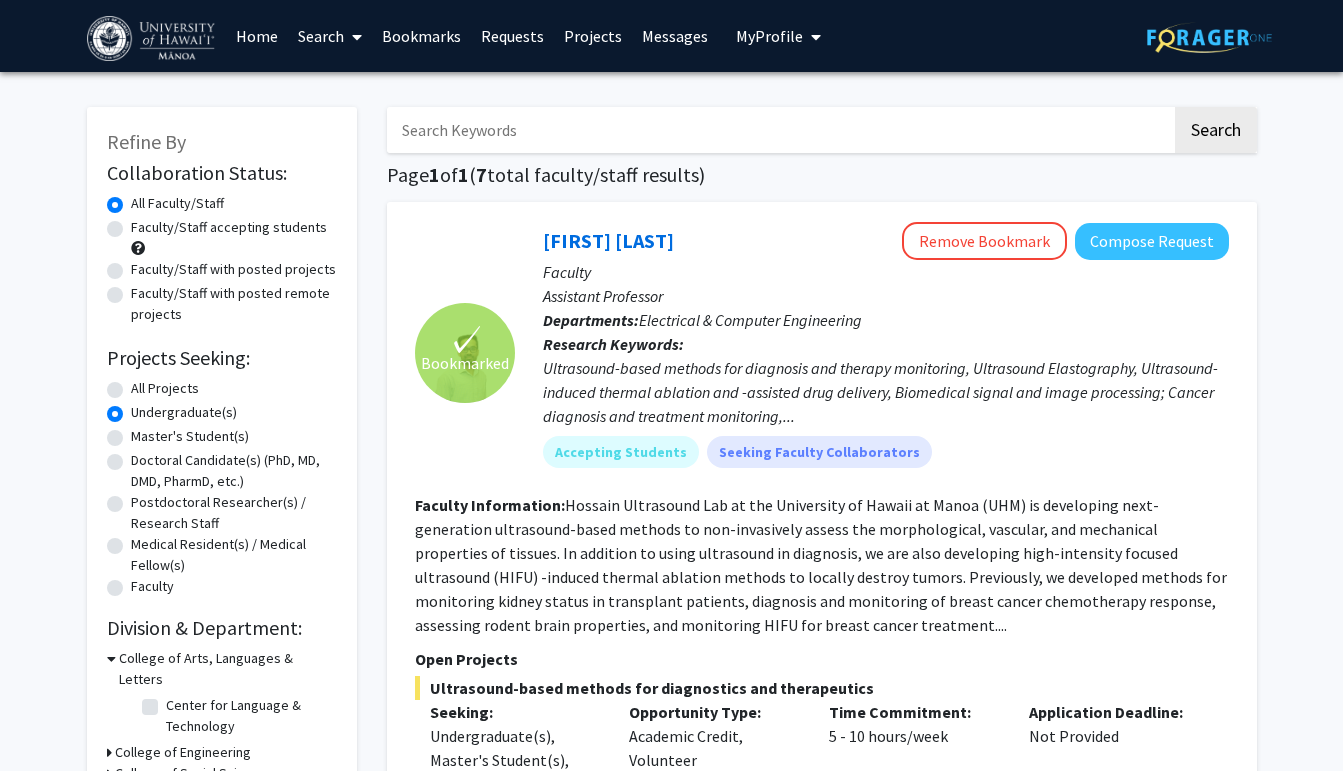 click on "Bookmarks" at bounding box center [421, 36] 